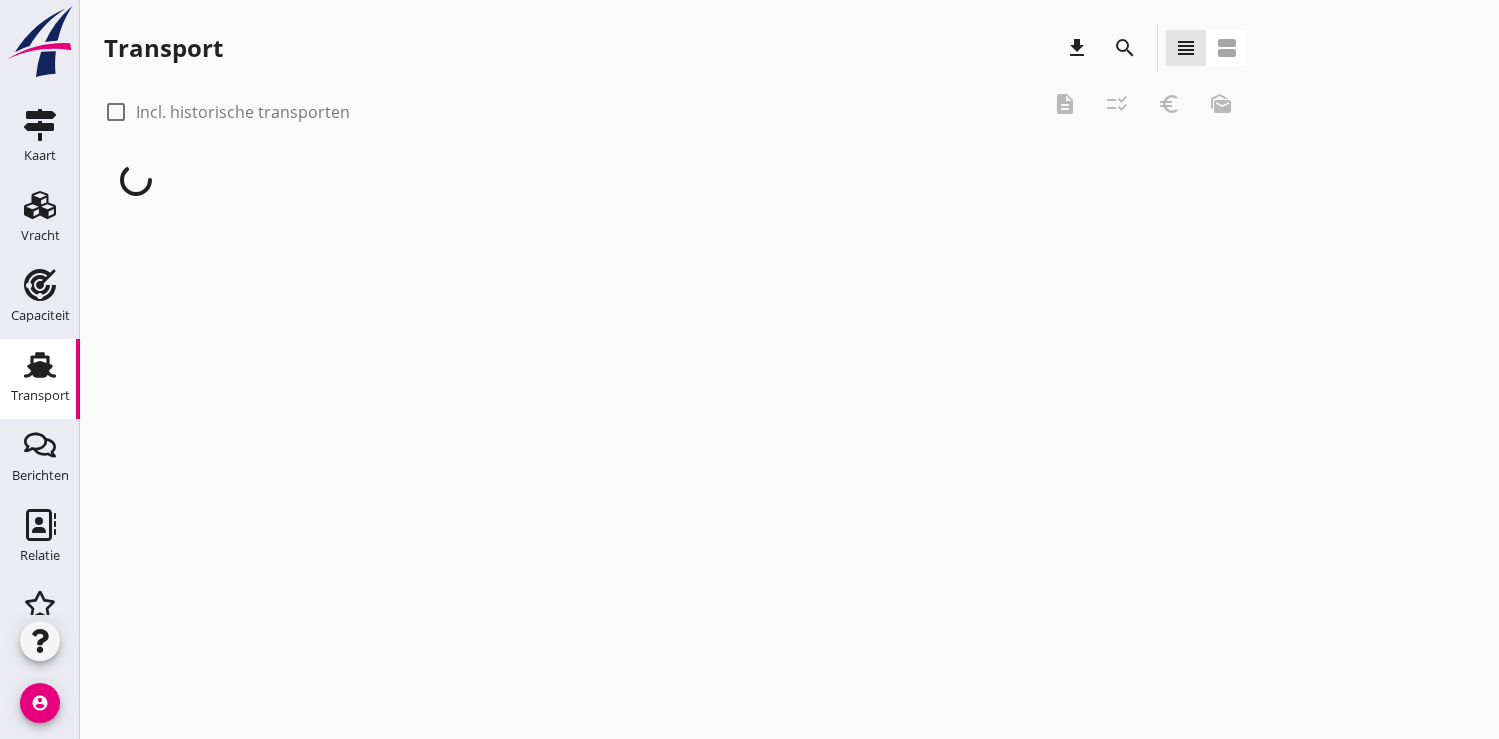 scroll, scrollTop: 0, scrollLeft: 0, axis: both 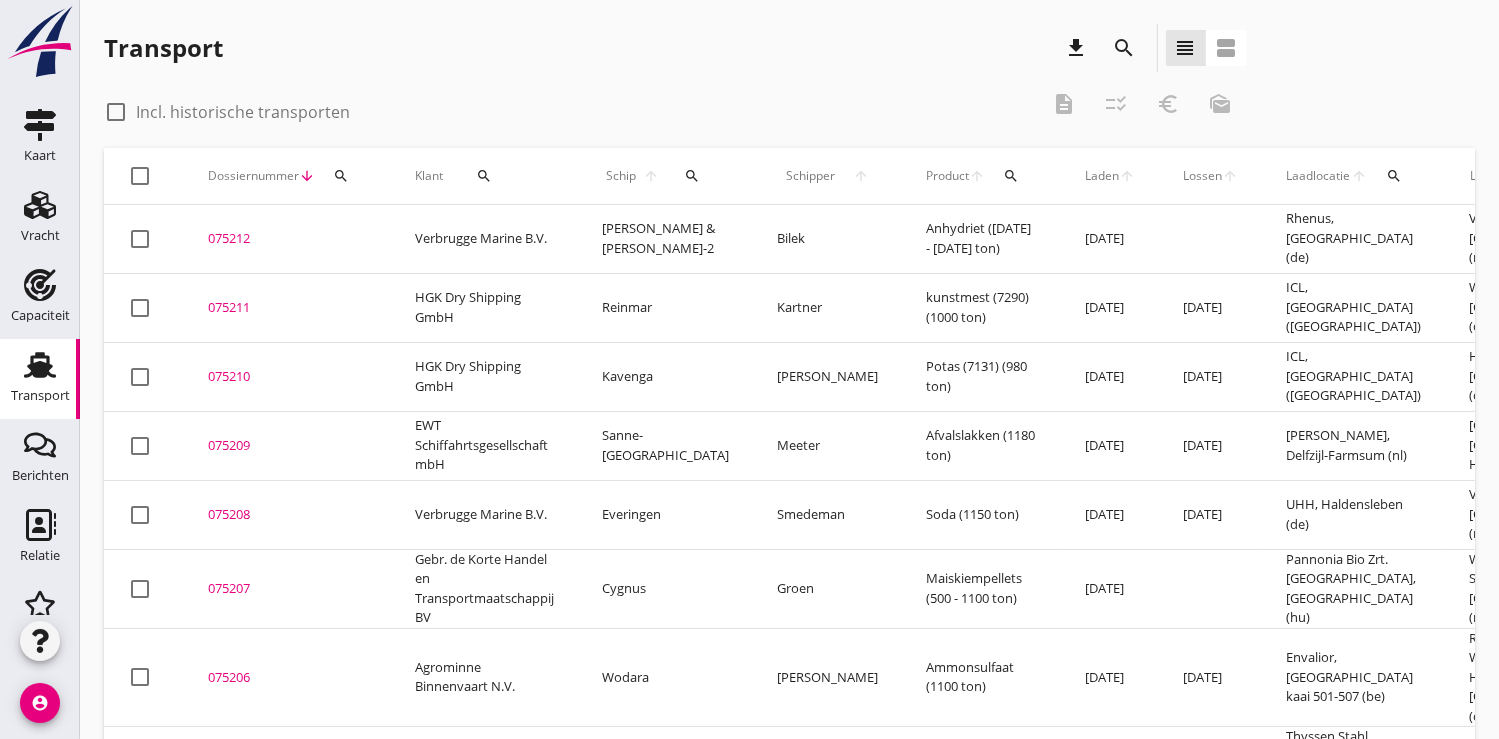 click on "search" at bounding box center (341, 176) 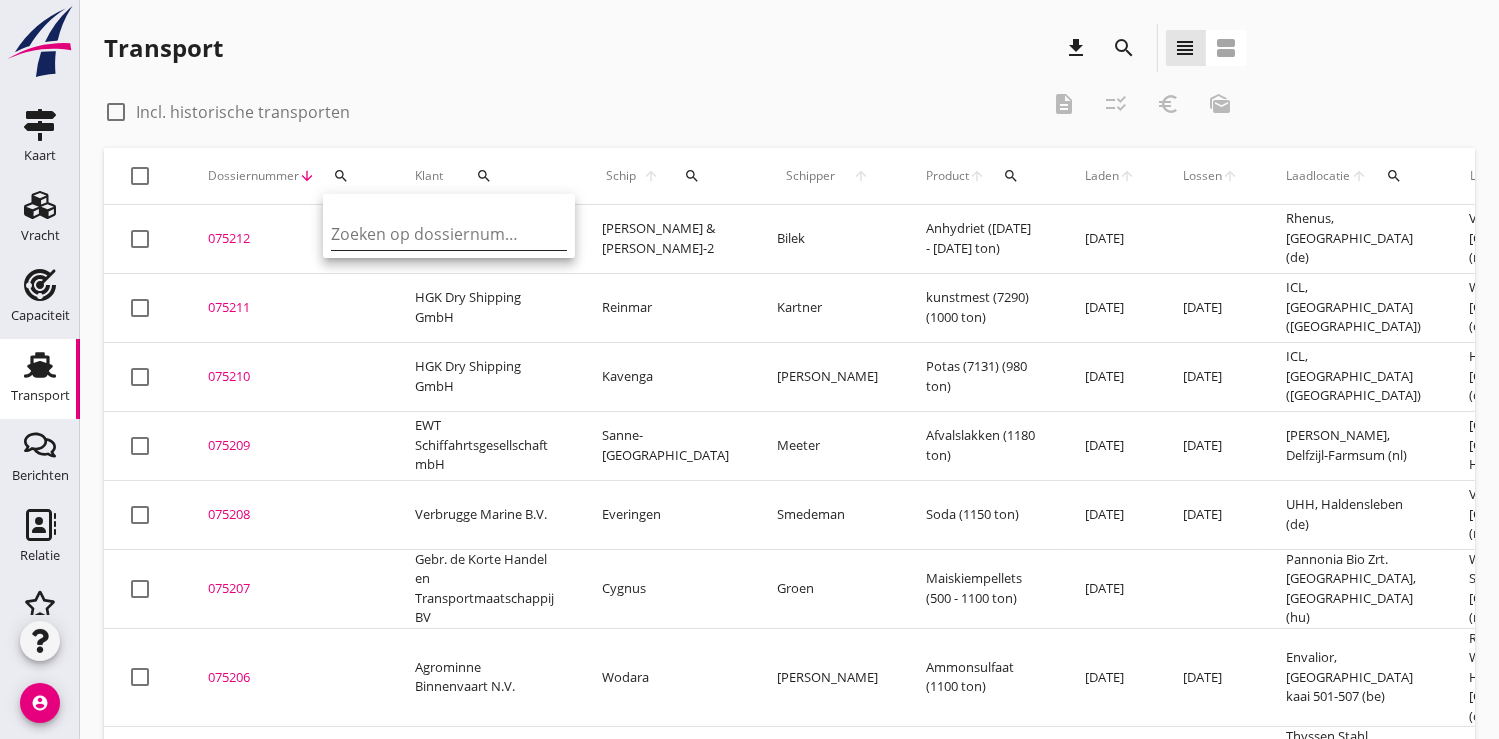 click at bounding box center (435, 234) 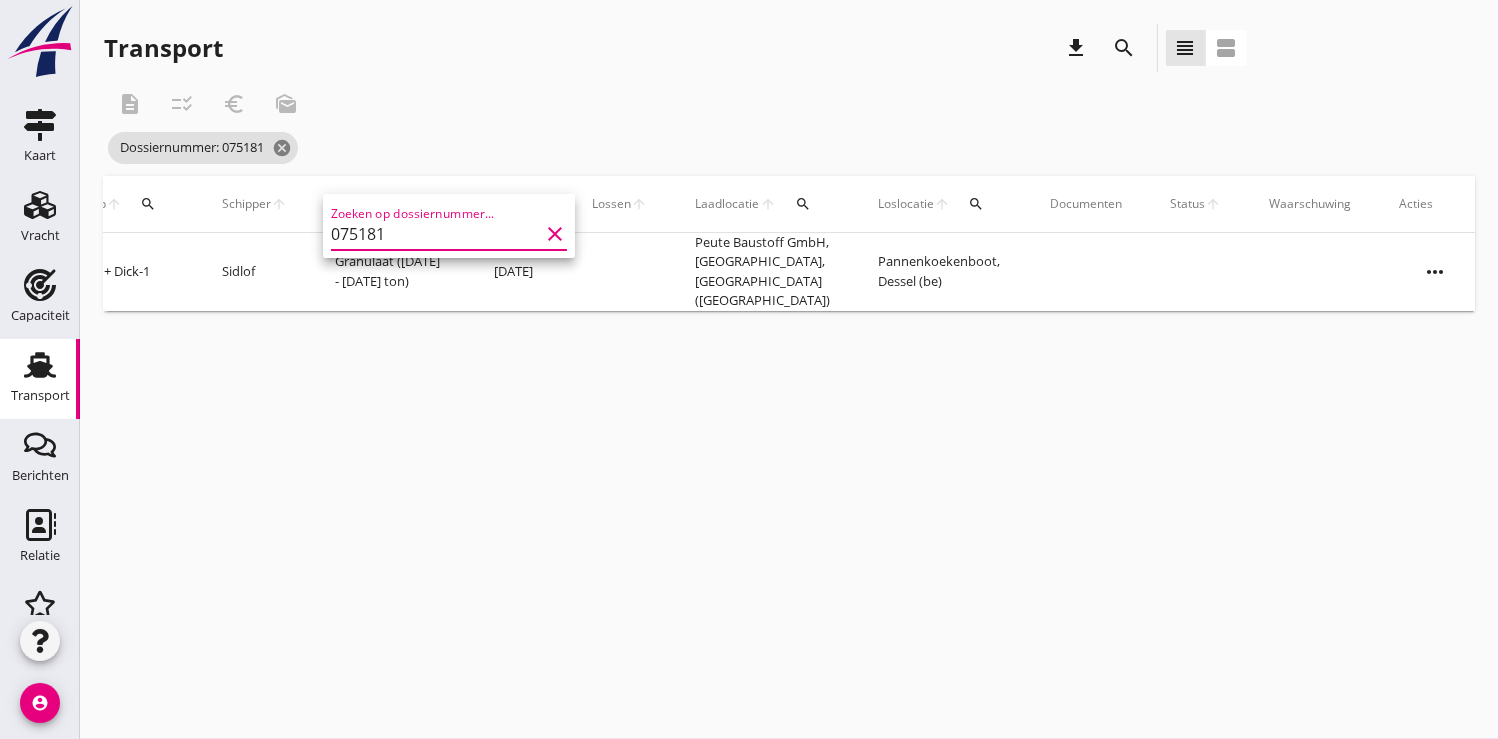 scroll, scrollTop: 0, scrollLeft: 530, axis: horizontal 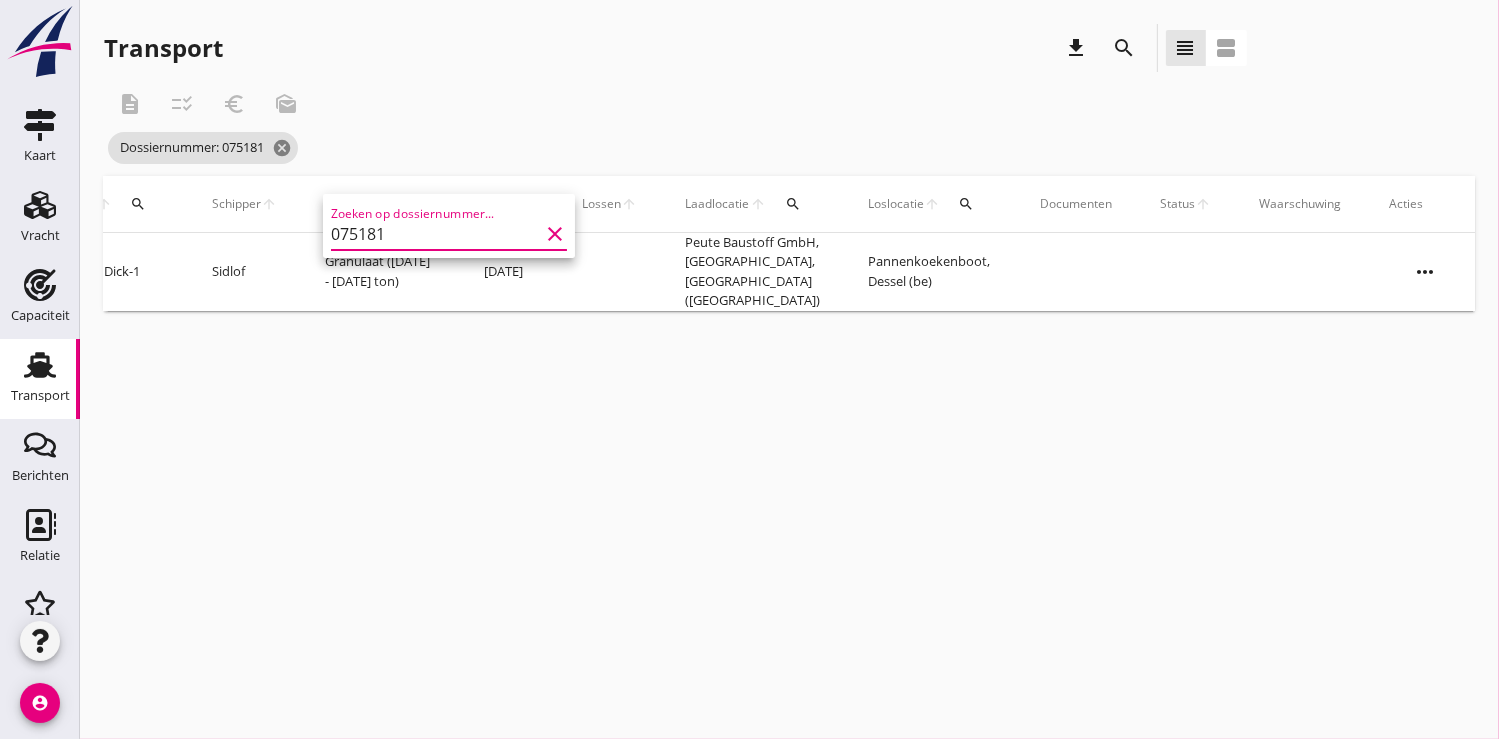 type on "075181" 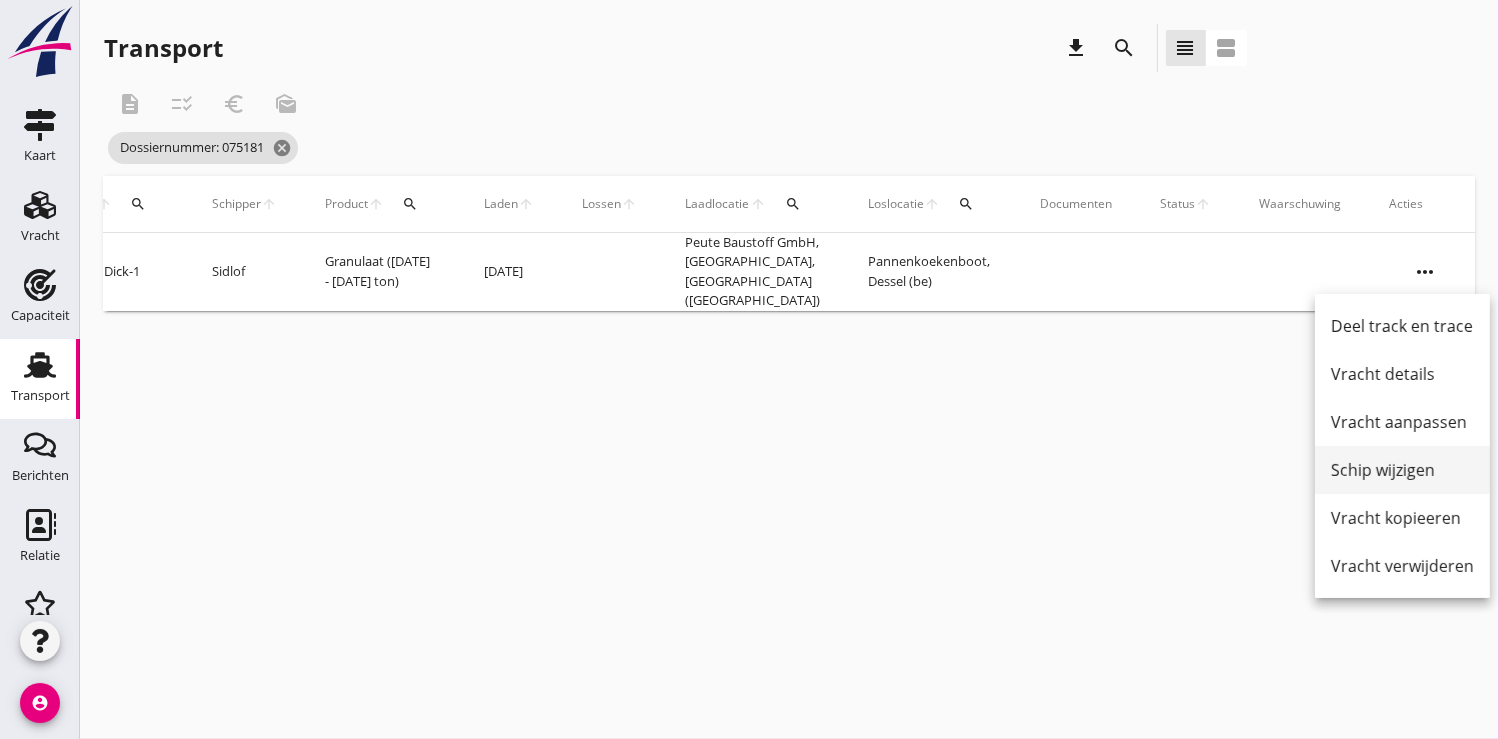 click on "Schip wijzigen" at bounding box center [1402, 470] 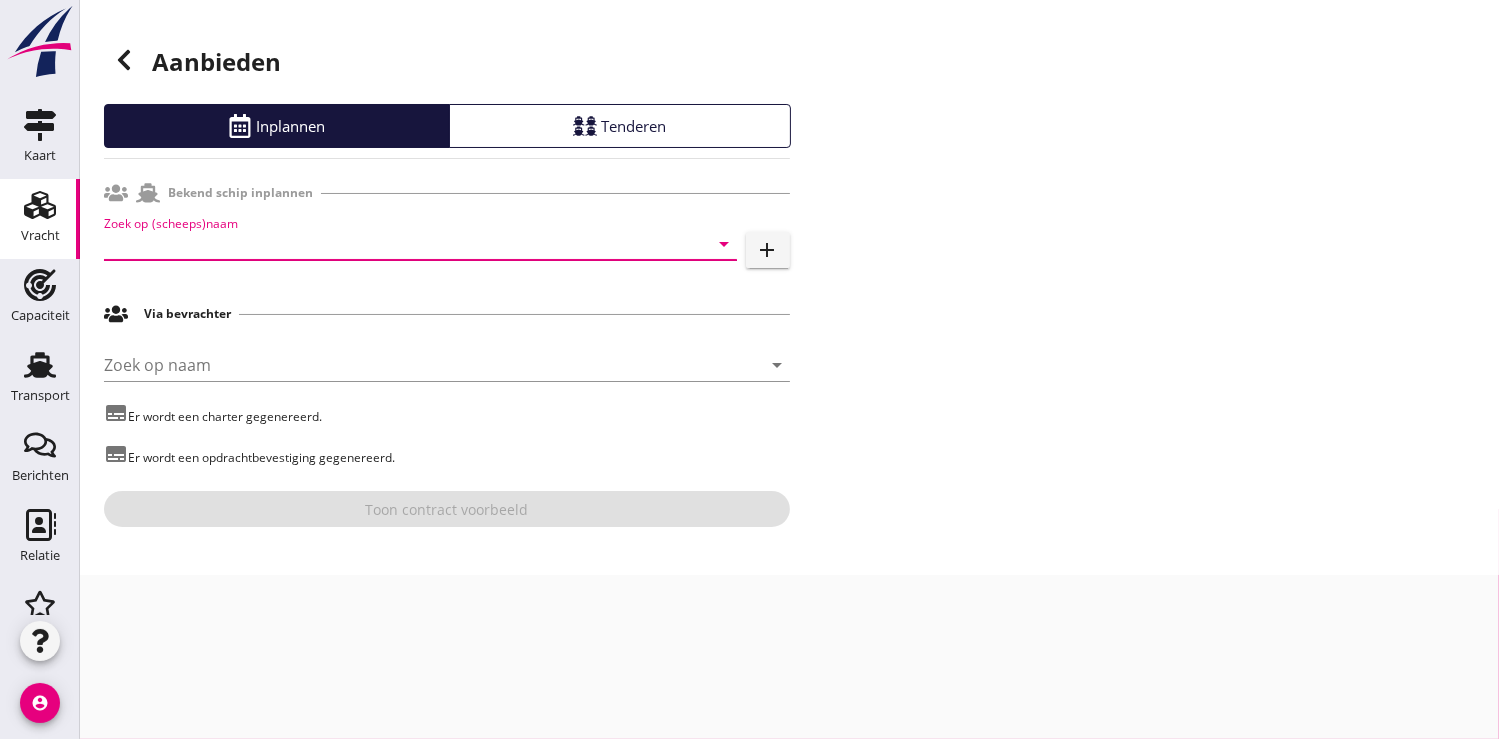 click at bounding box center (392, 244) 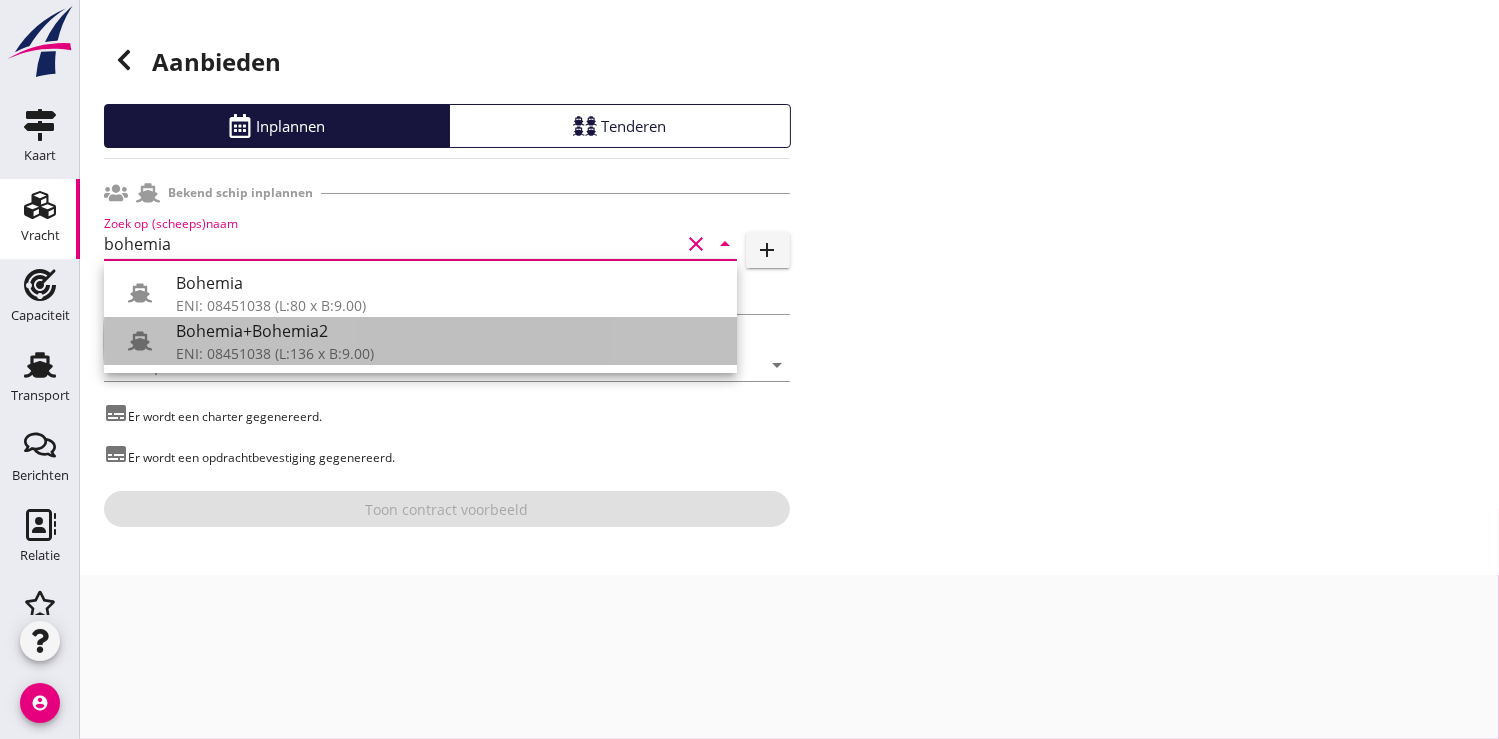 click on "ENI: 08451038 (L:136 x B:9.00)" at bounding box center [448, 353] 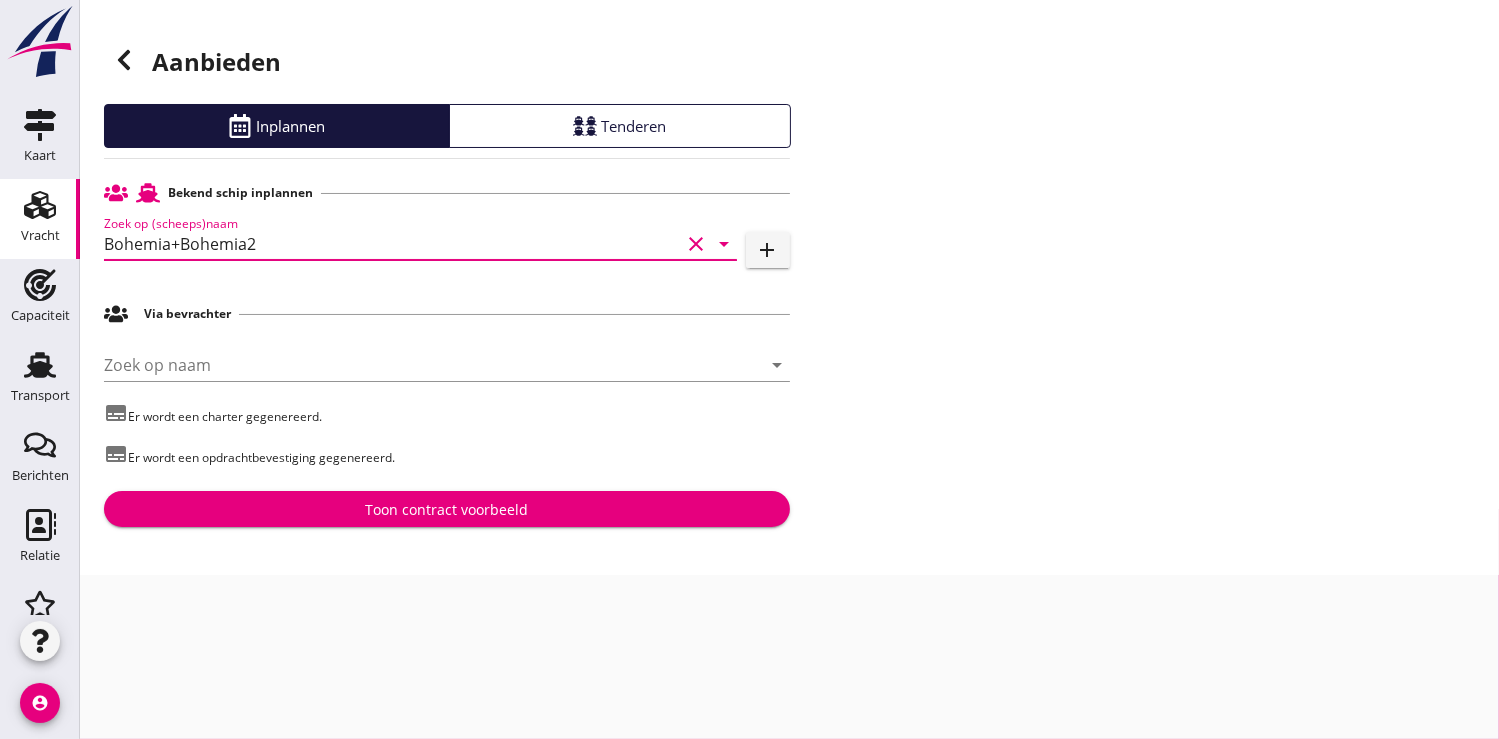 type on "Bohemia+Bohemia2" 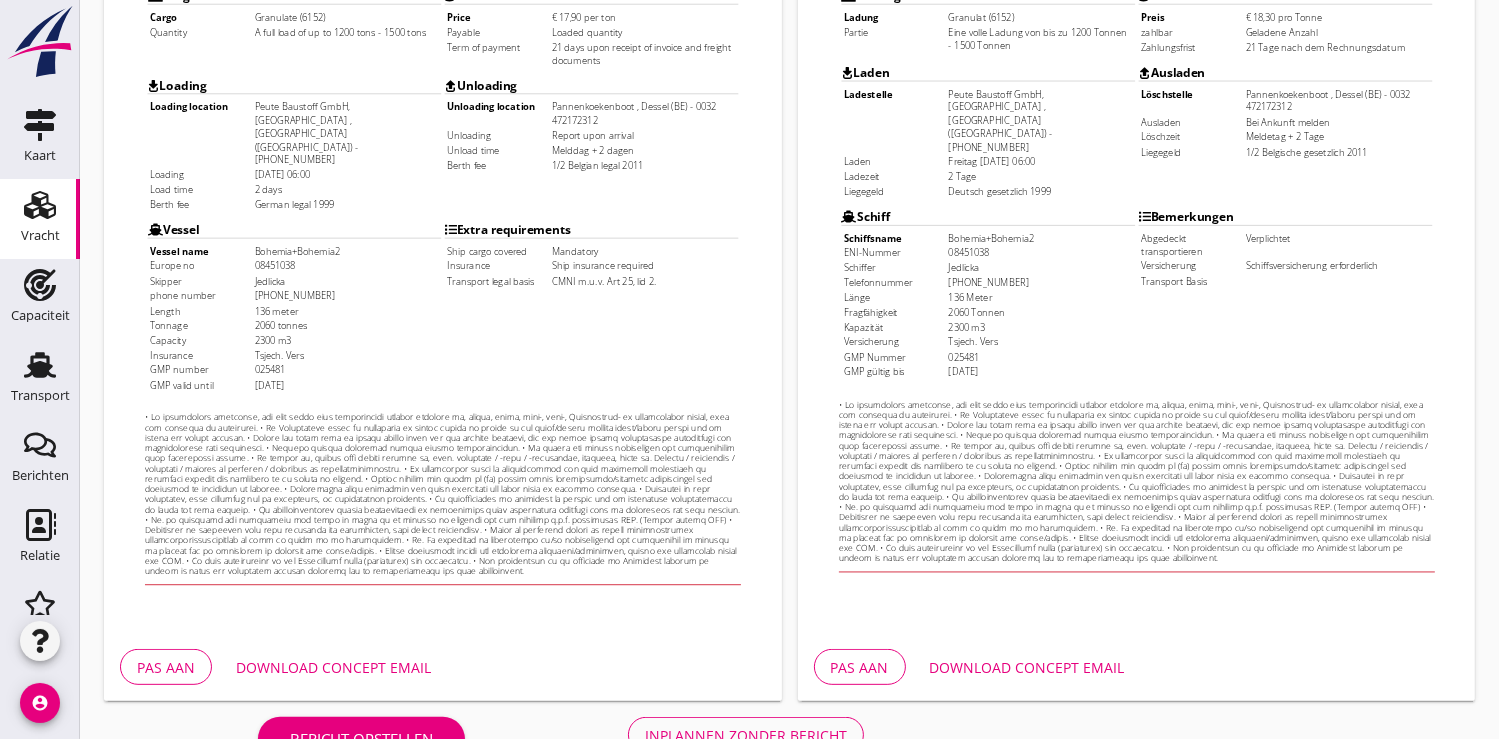 scroll, scrollTop: 576, scrollLeft: 0, axis: vertical 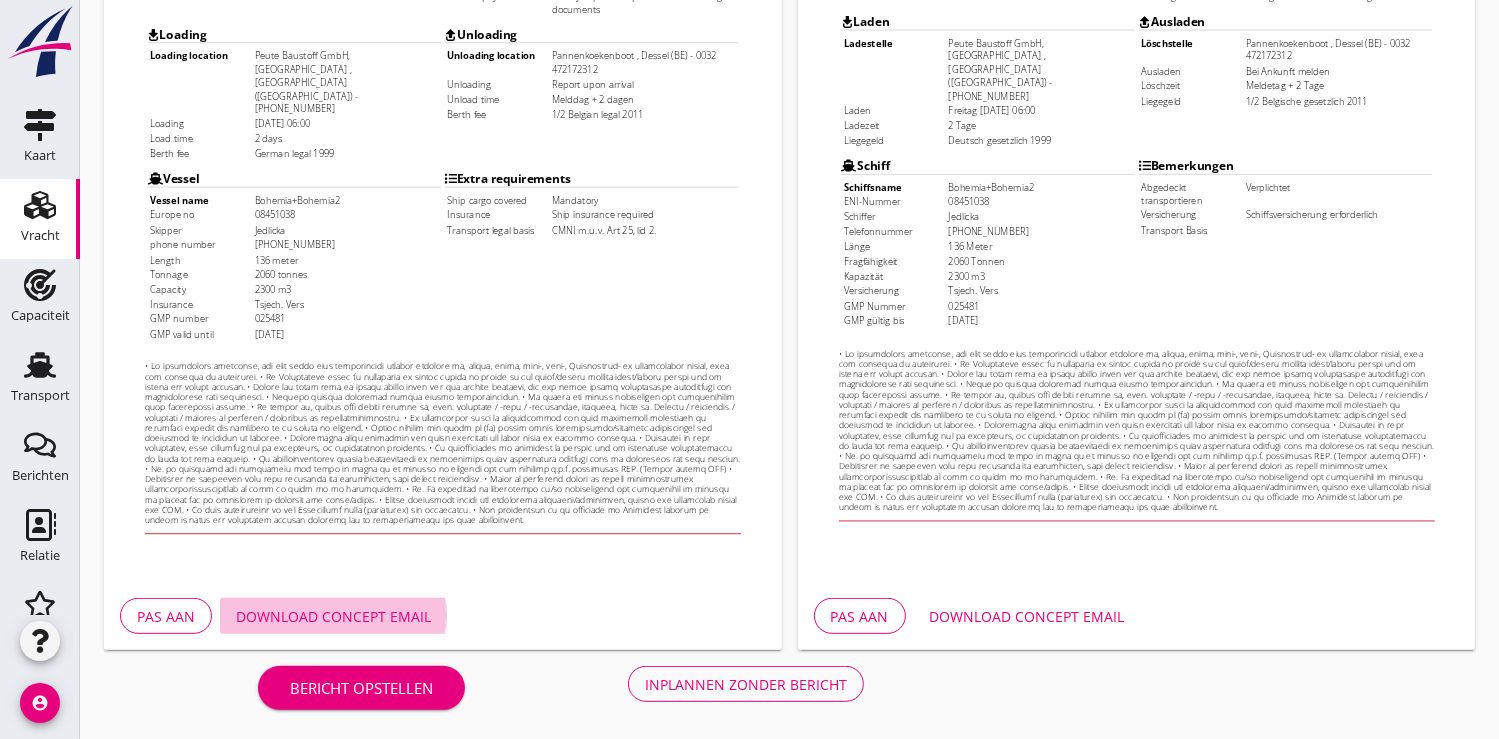 click on "Download concept email" at bounding box center [333, 616] 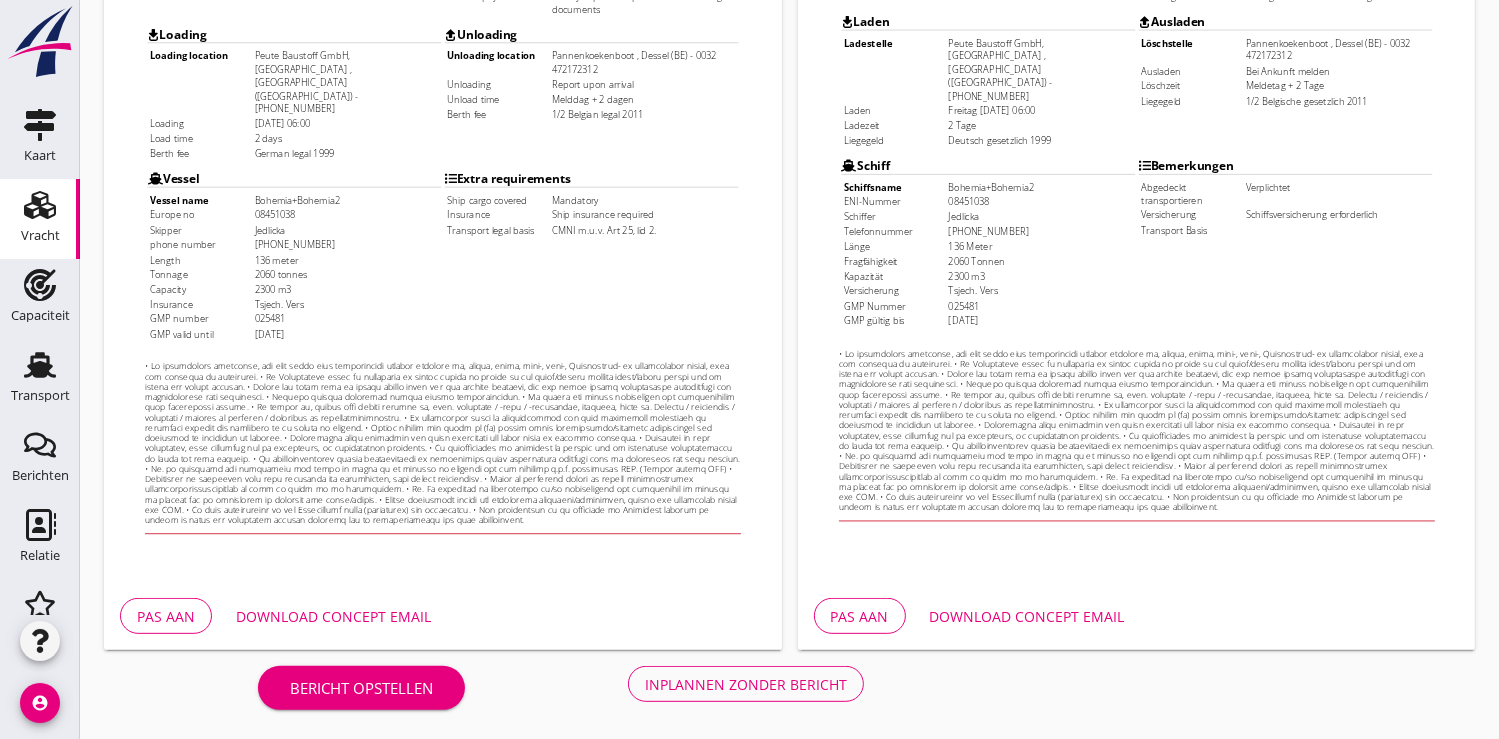 click at bounding box center [1389, 281] 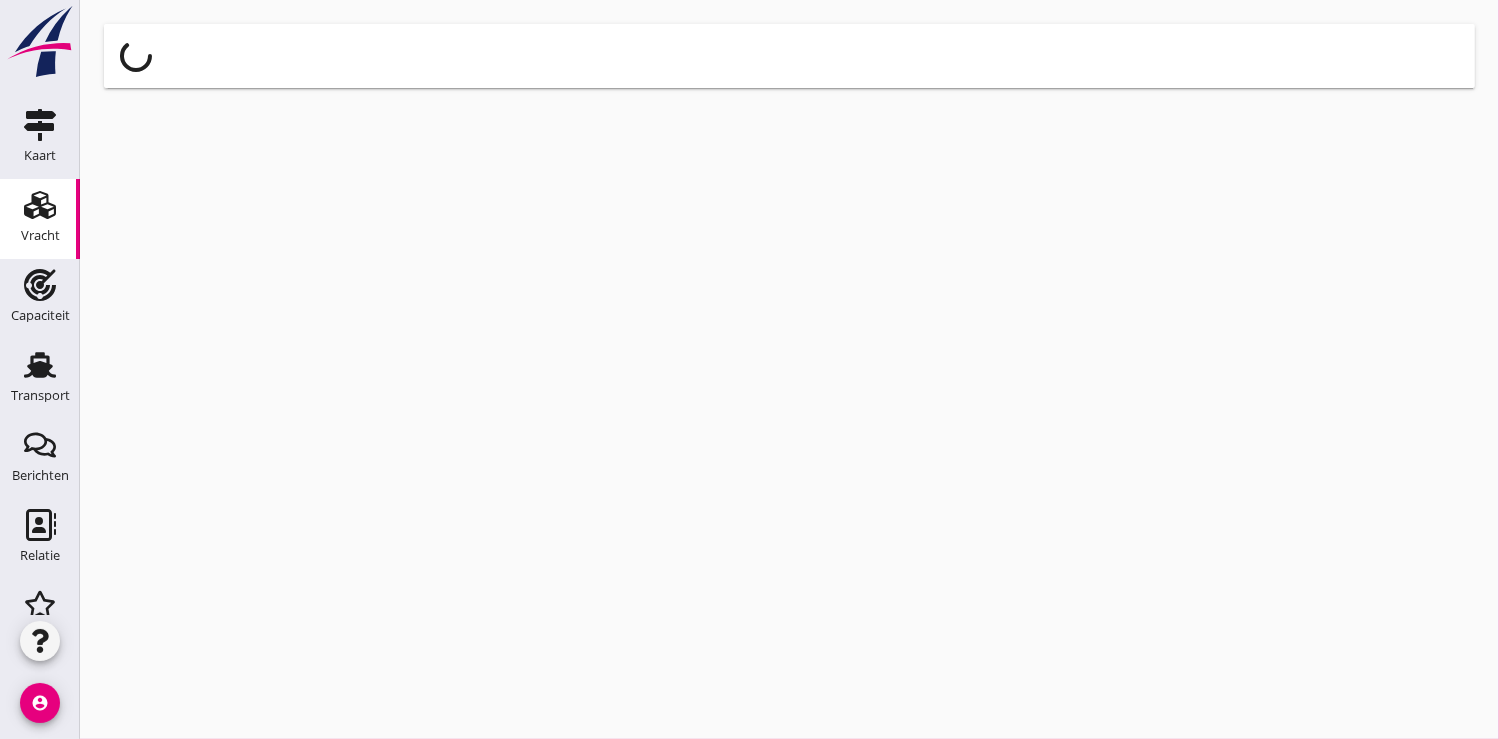 scroll, scrollTop: 0, scrollLeft: 0, axis: both 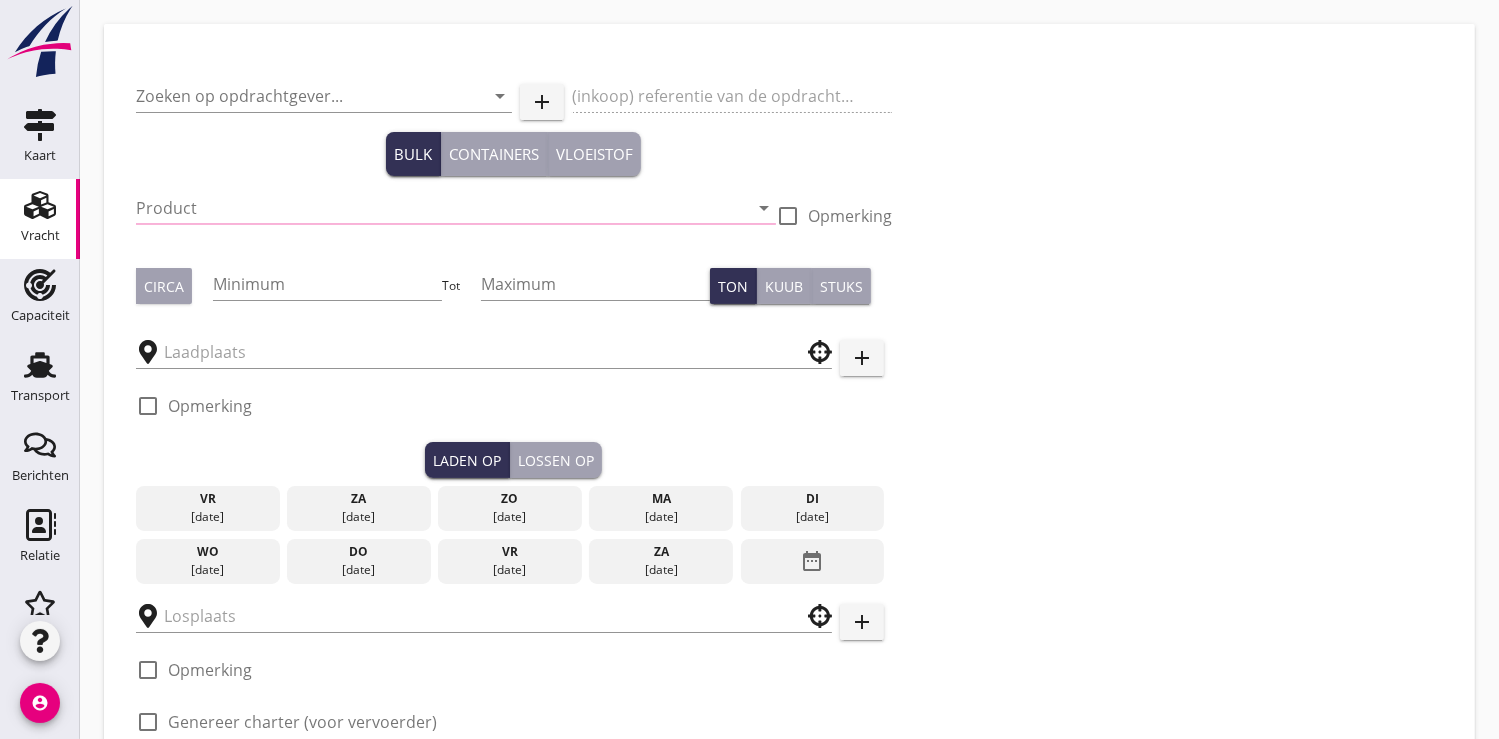 type on "EWT Schiffahrtsgesellschaft mbH" 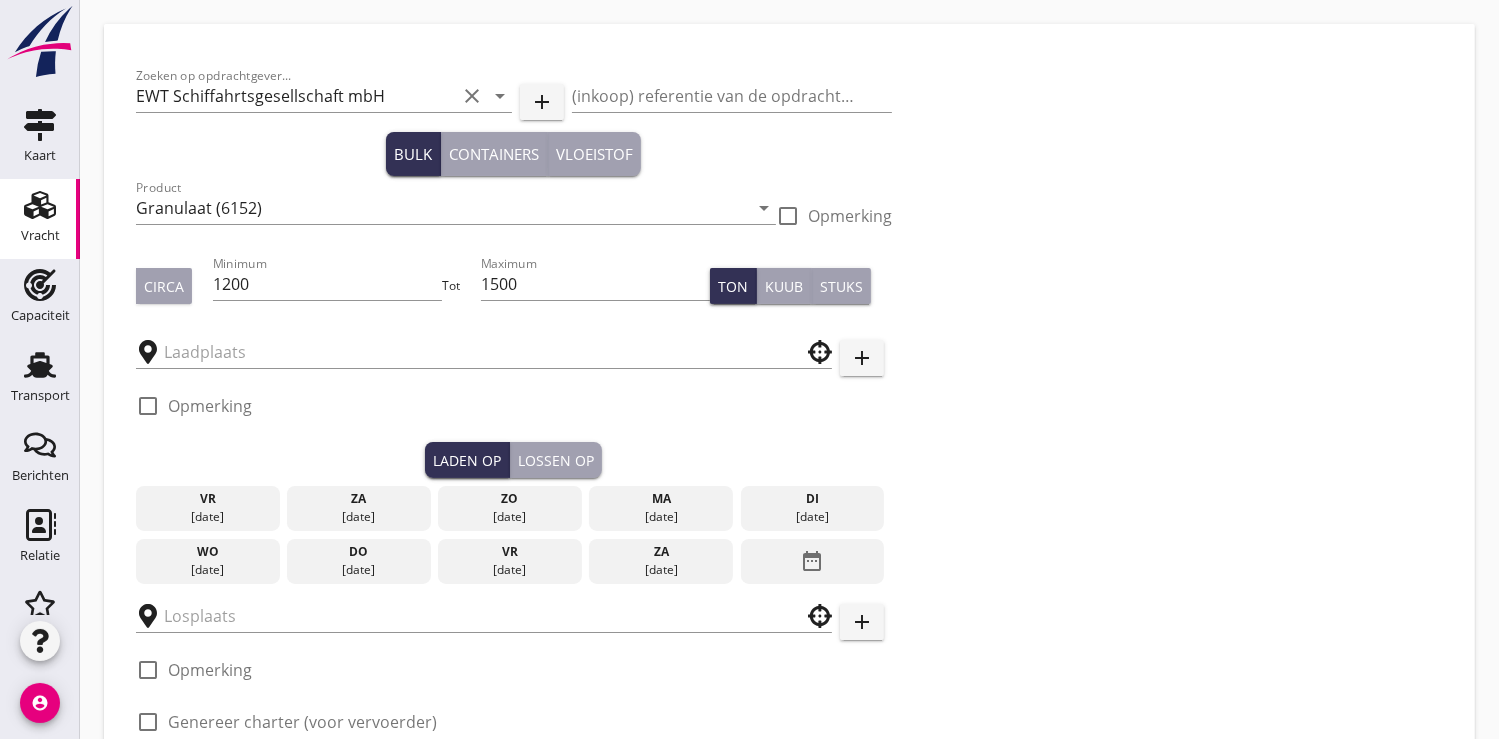 type on "Peute Baustoff GmbH, [GEOGRAPHIC_DATA]" 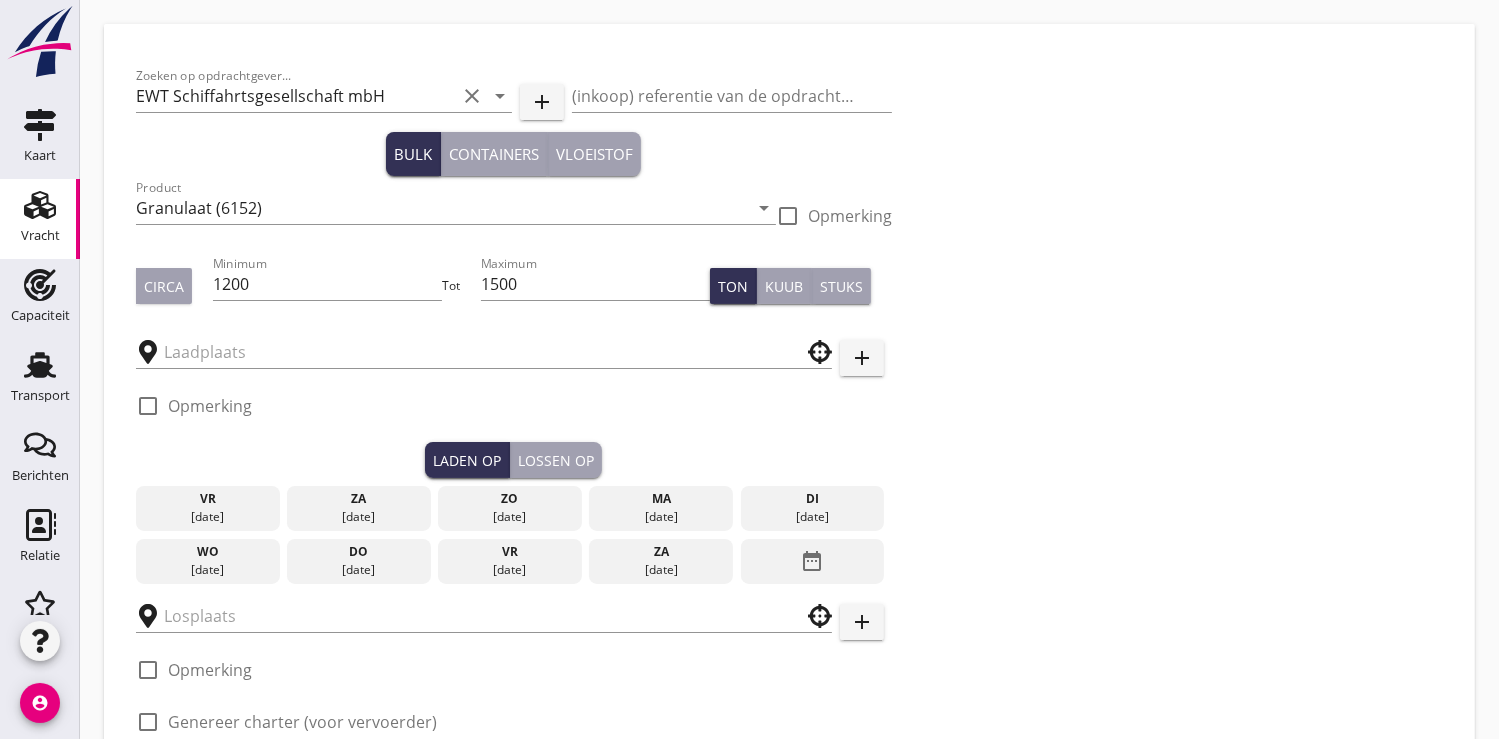 type on "Pannenkoekenboot" 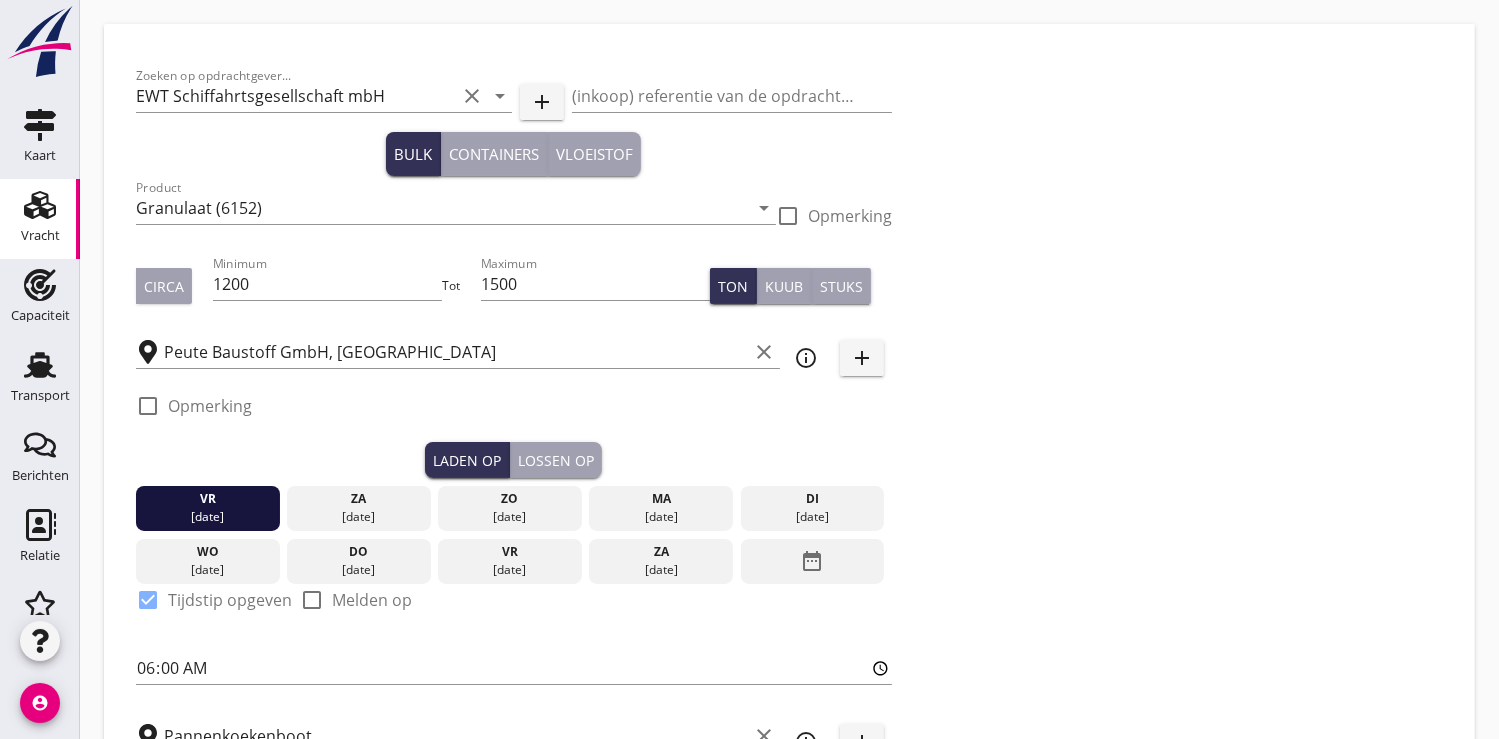 type on "17.9" 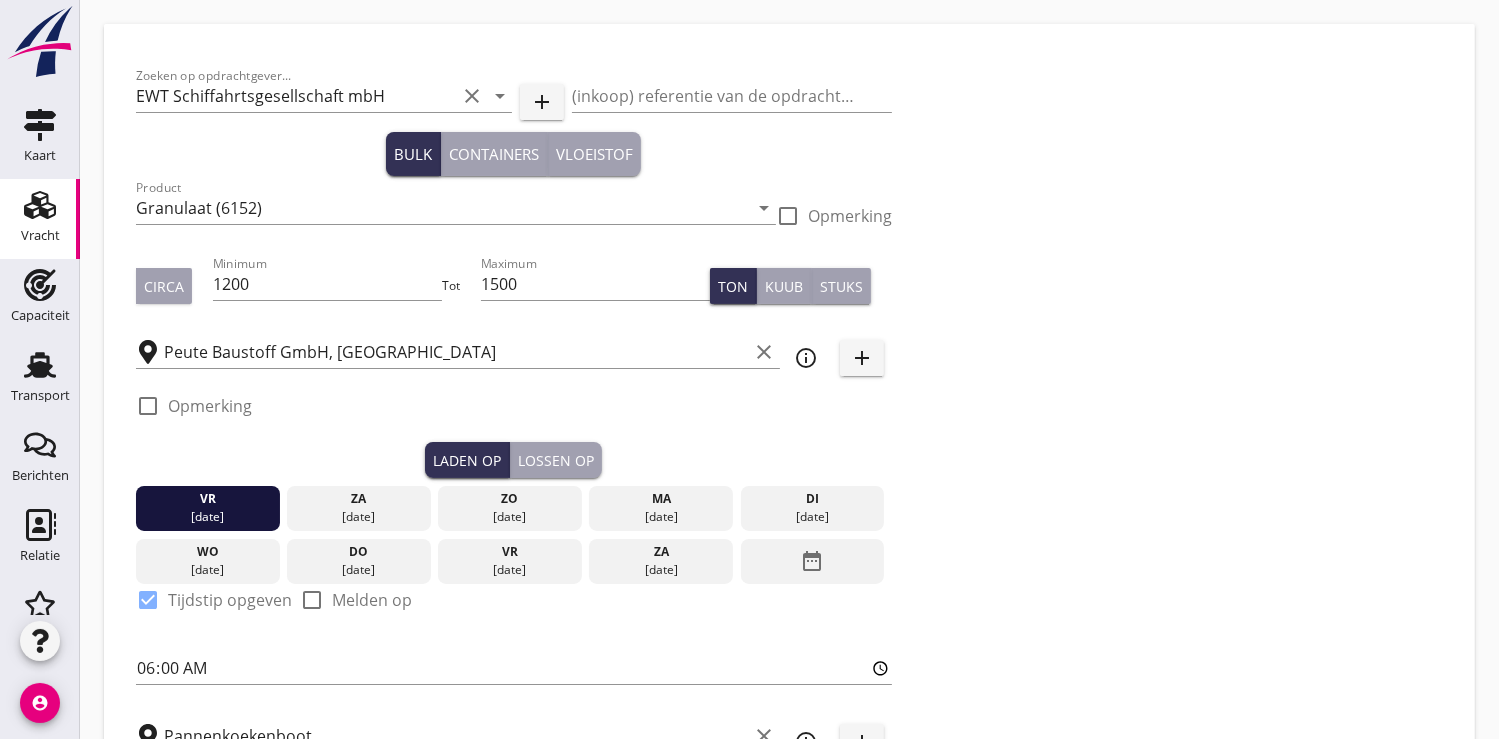 checkbox on "false" 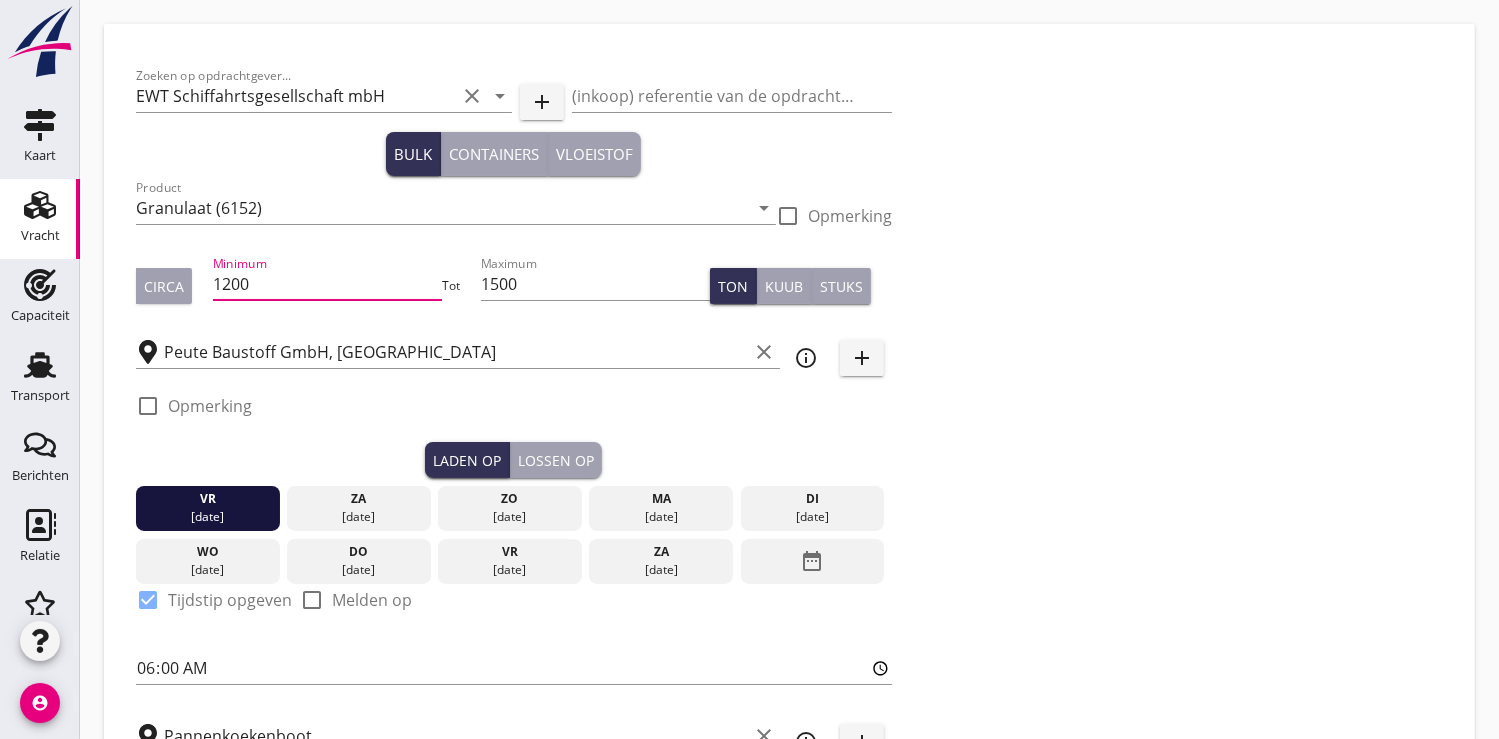 drag, startPoint x: 285, startPoint y: 278, endPoint x: 213, endPoint y: 278, distance: 72 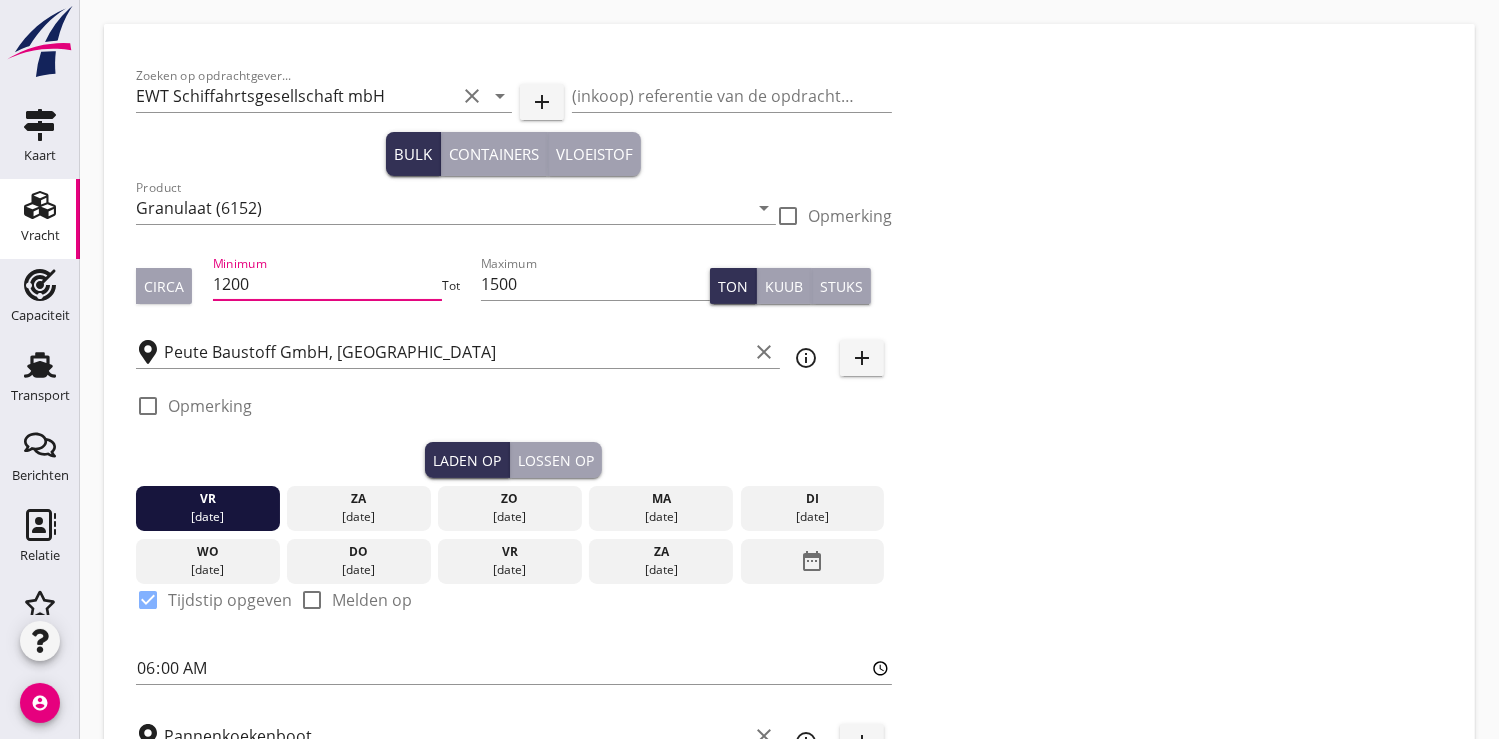 click on "Circa  Minimum 1200  Tot  Maximum 1500  Ton   Kuub   Stuks" at bounding box center (514, 286) 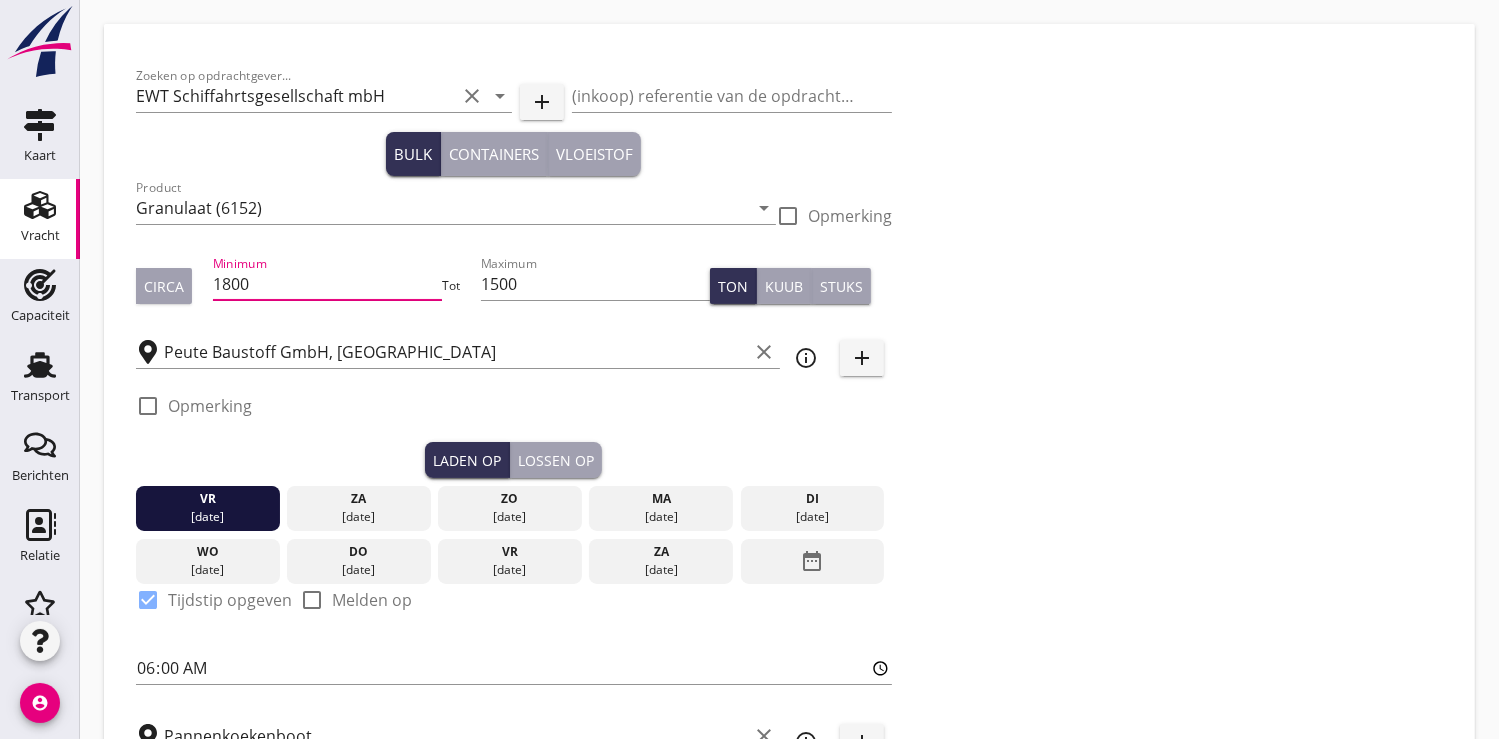 click on "1800" at bounding box center (327, 284) 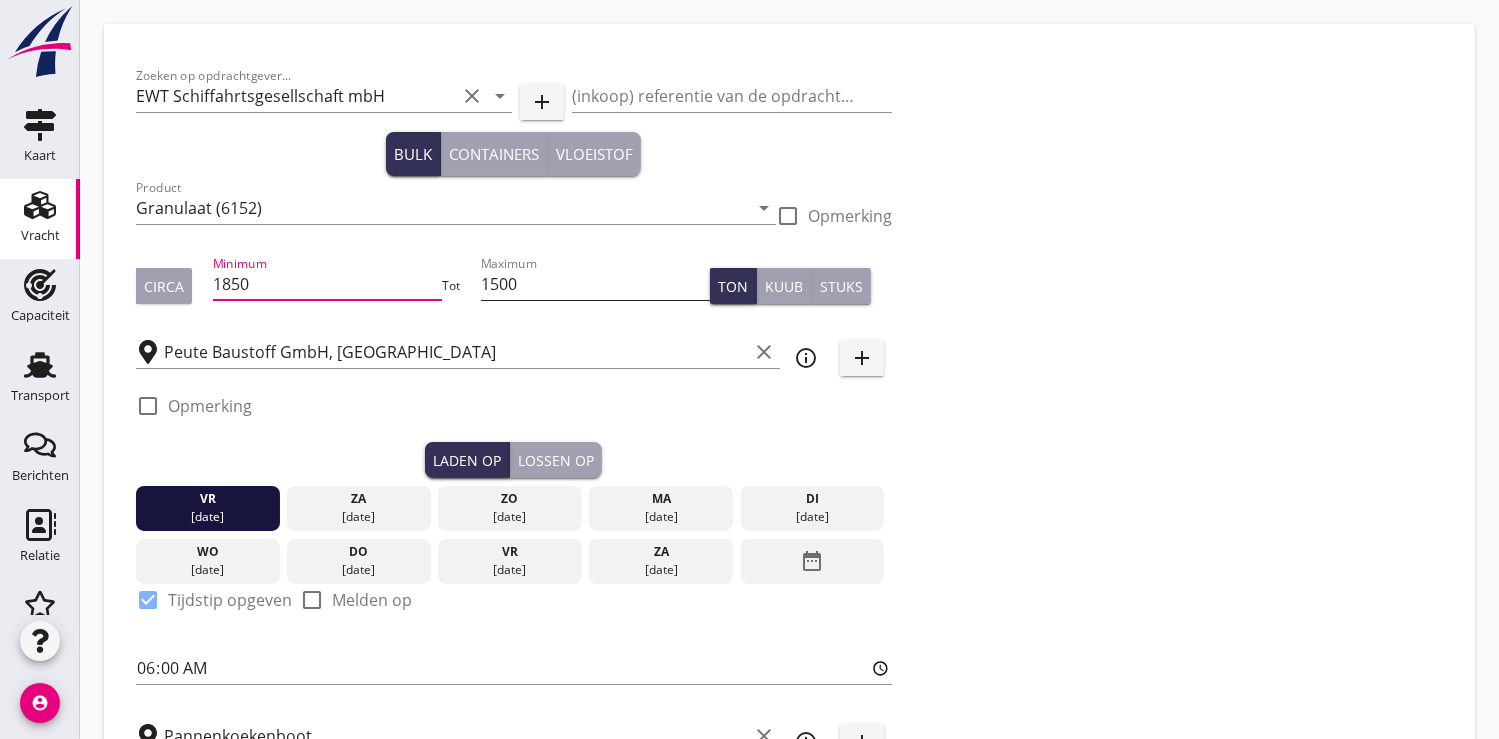 type on "1850" 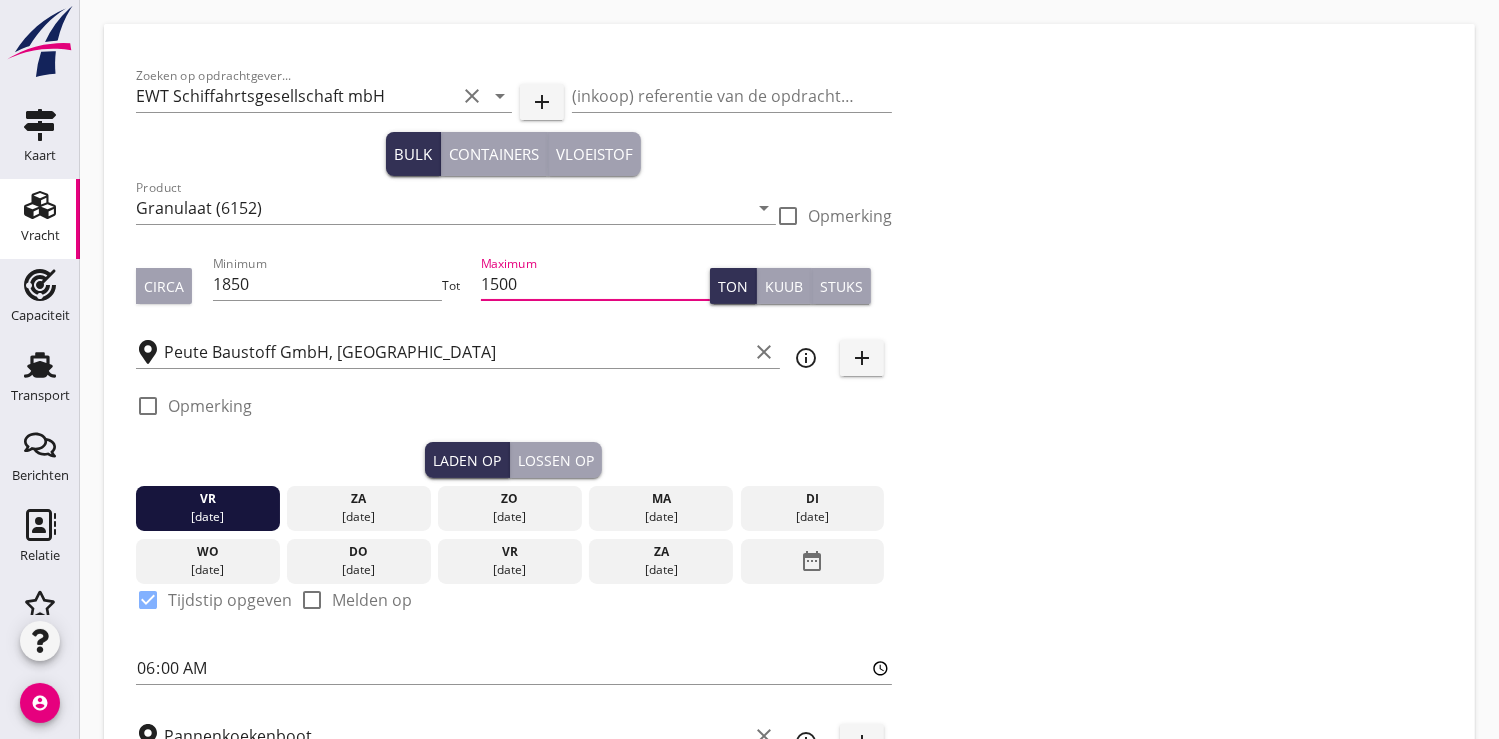 scroll, scrollTop: 0, scrollLeft: 0, axis: both 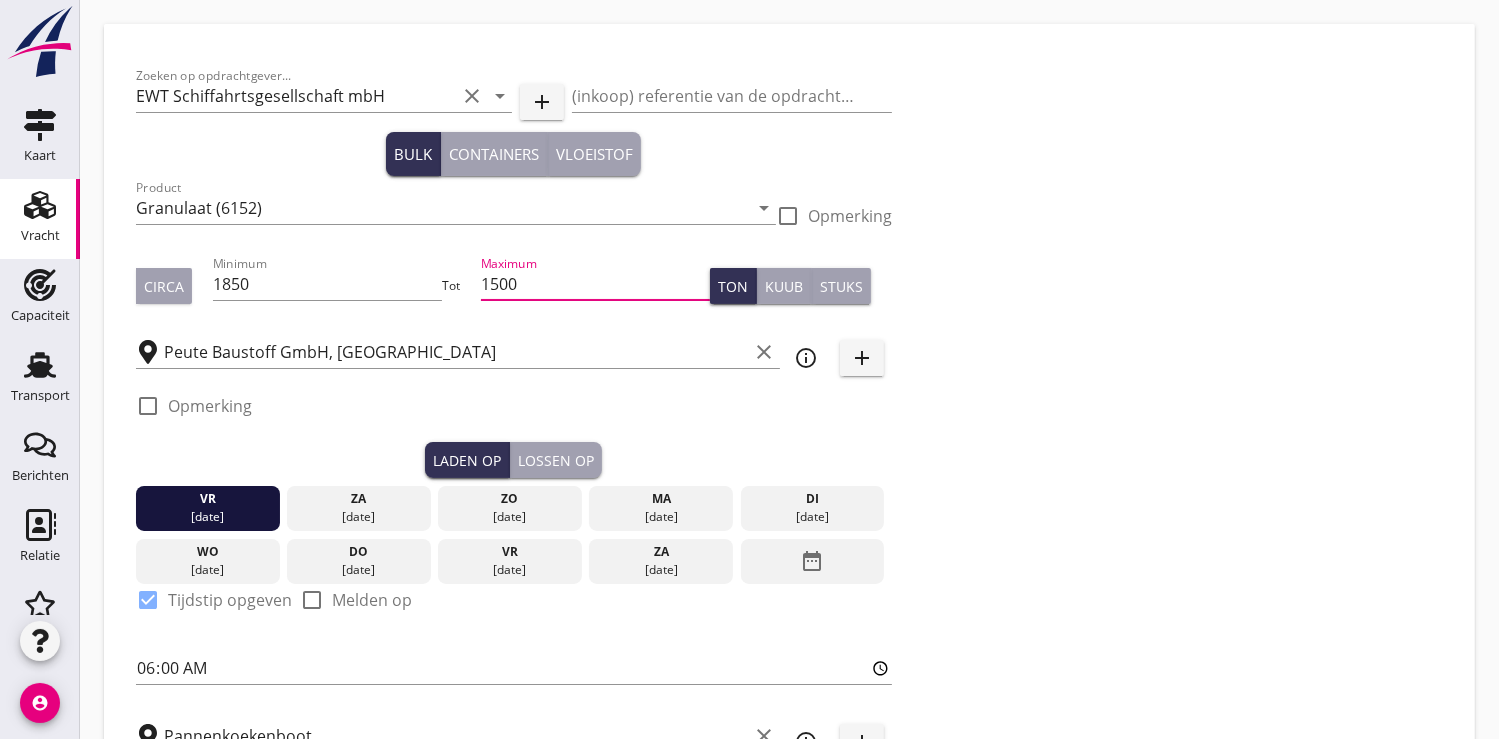drag, startPoint x: 547, startPoint y: 287, endPoint x: 470, endPoint y: 293, distance: 77.23341 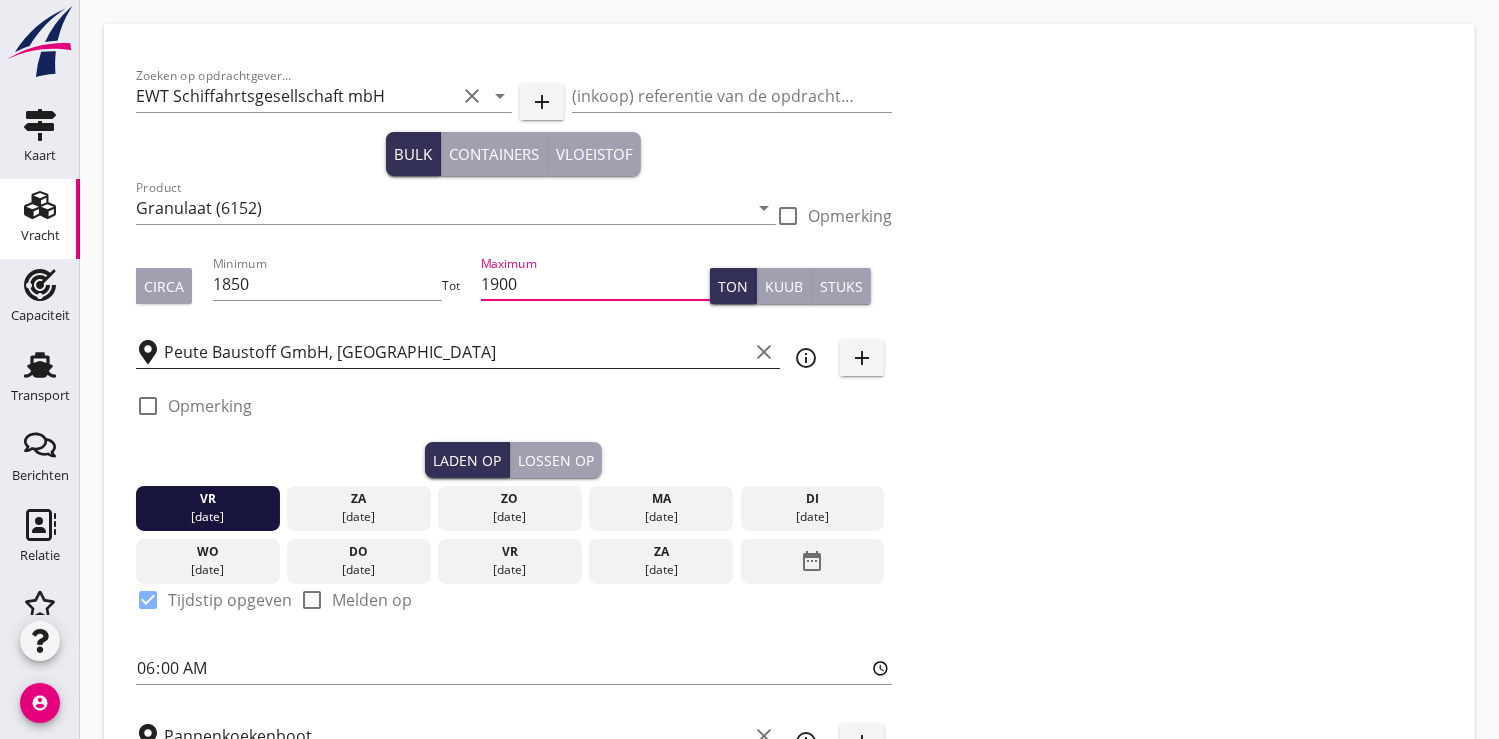 scroll, scrollTop: 0, scrollLeft: 0, axis: both 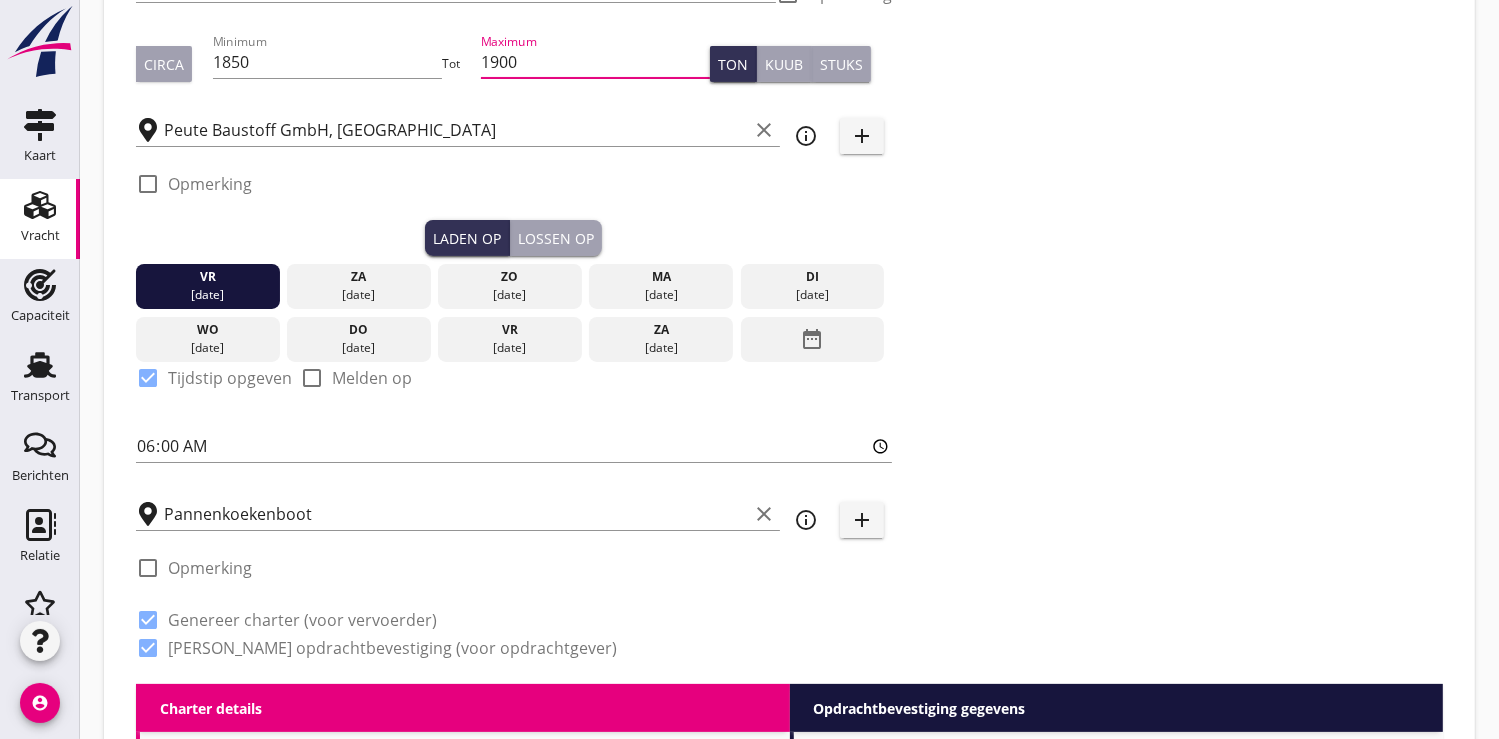 type on "1900" 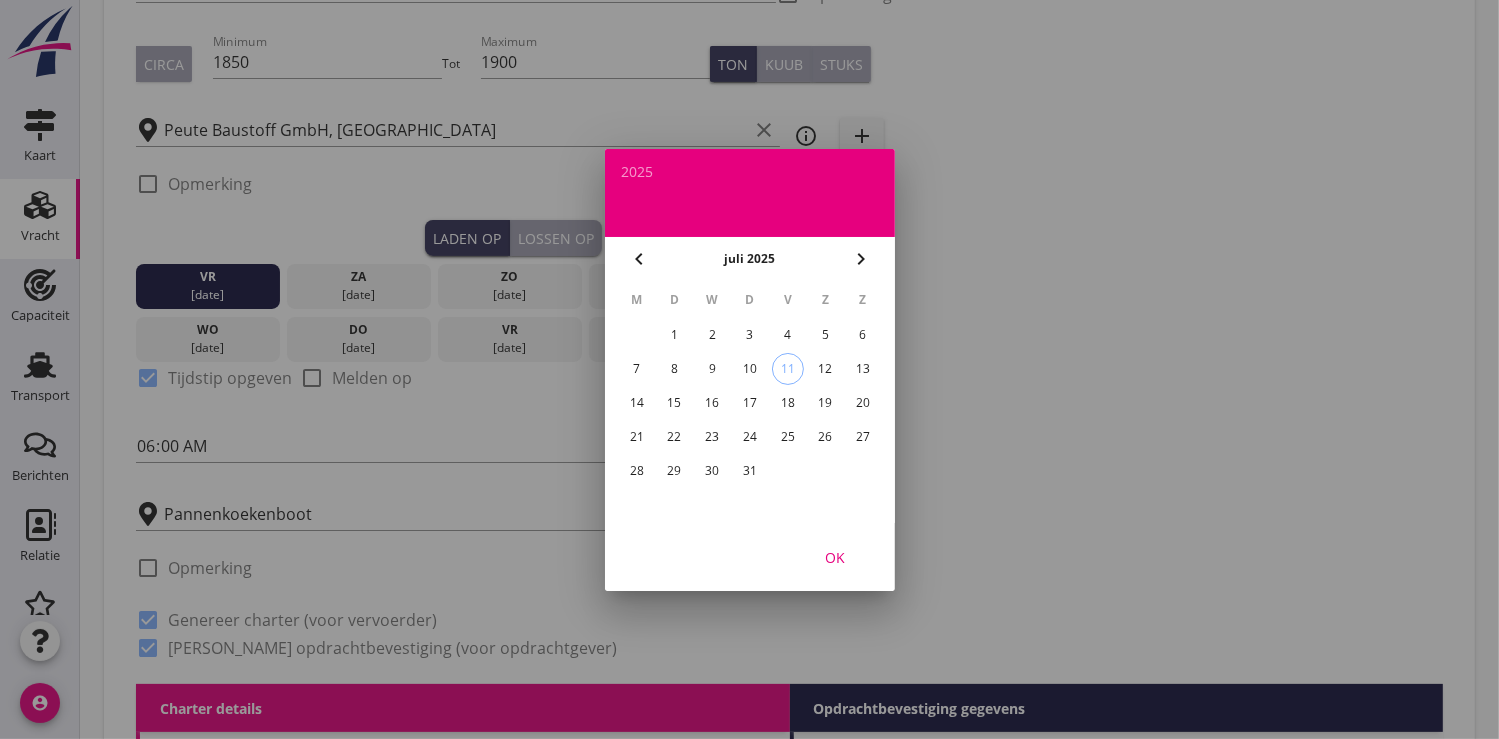 click on "22" at bounding box center [674, 437] 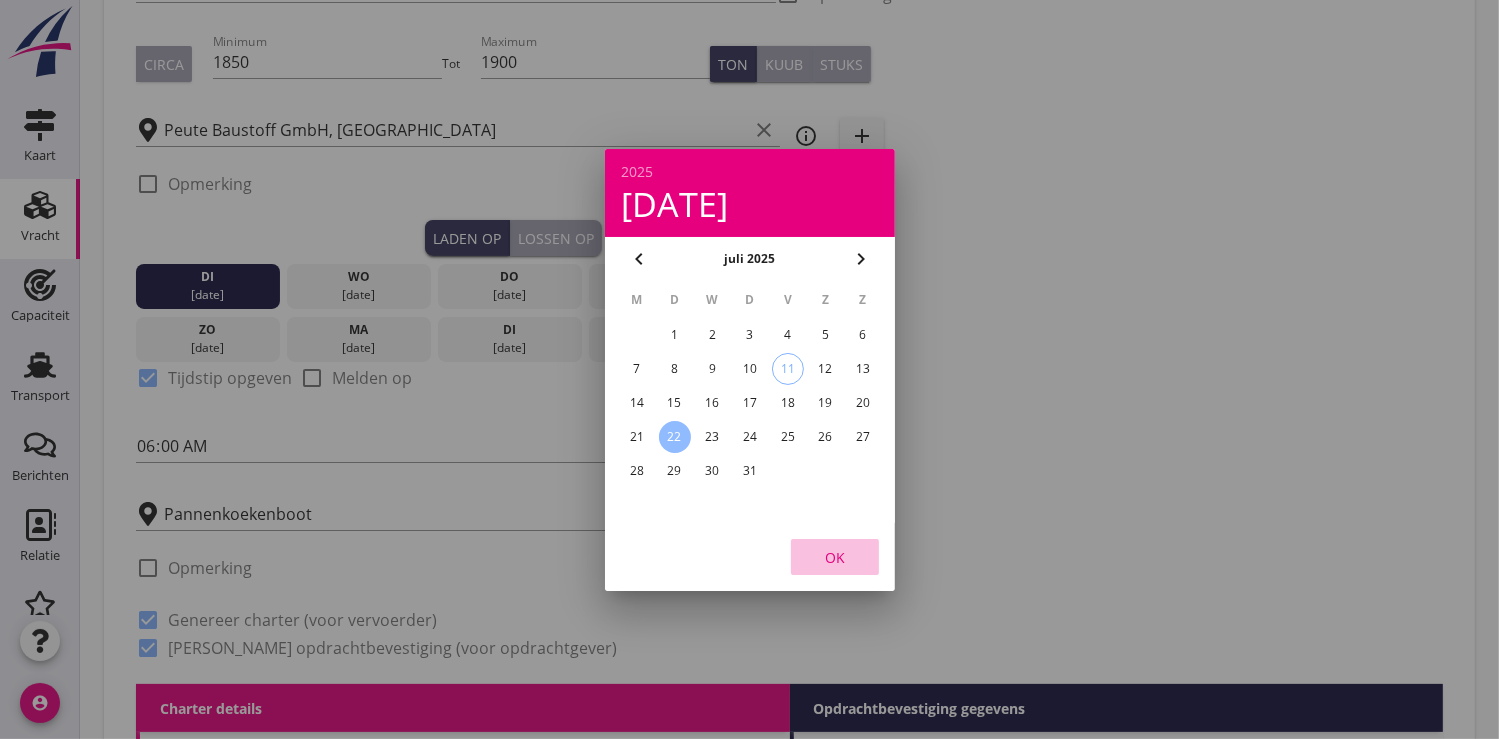 click on "OK" at bounding box center [835, 556] 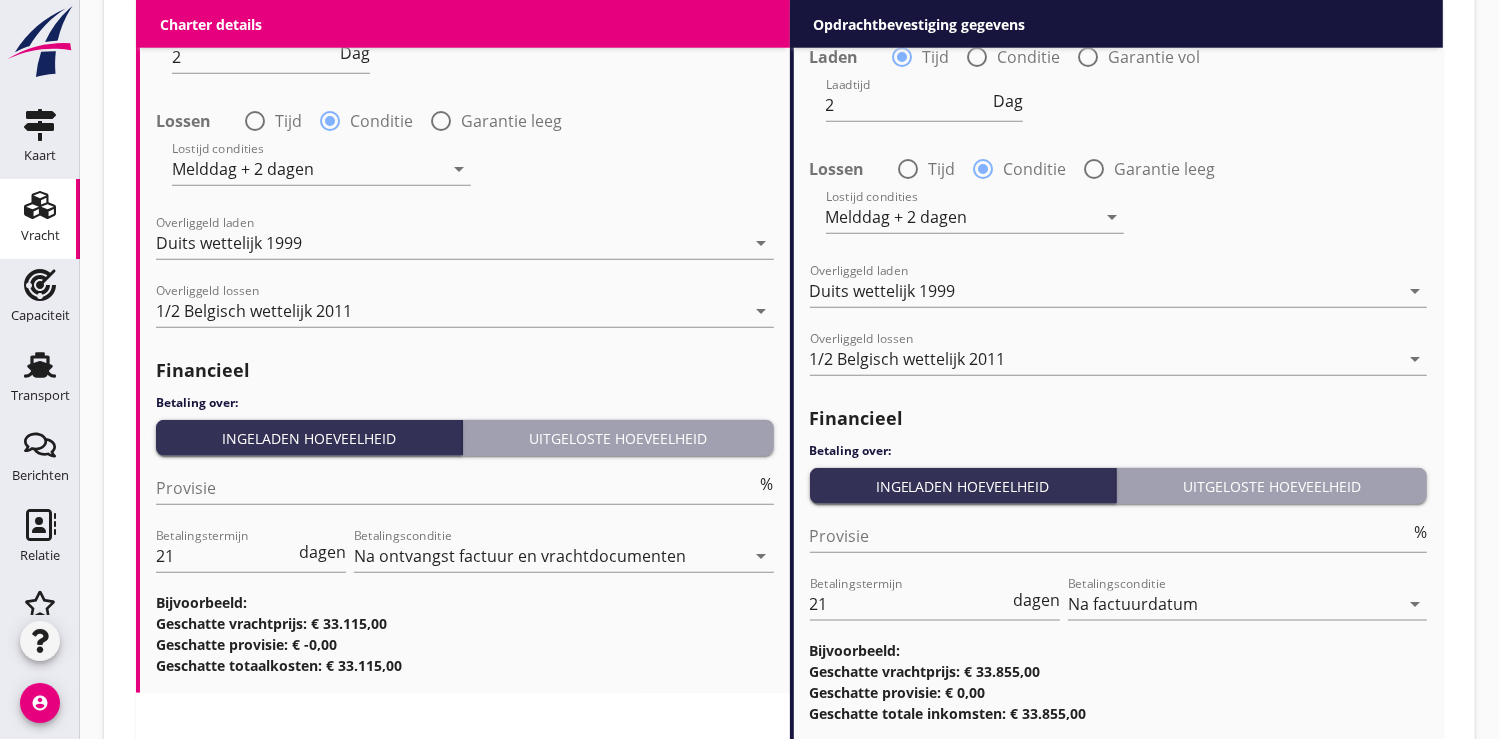 scroll, scrollTop: 2273, scrollLeft: 0, axis: vertical 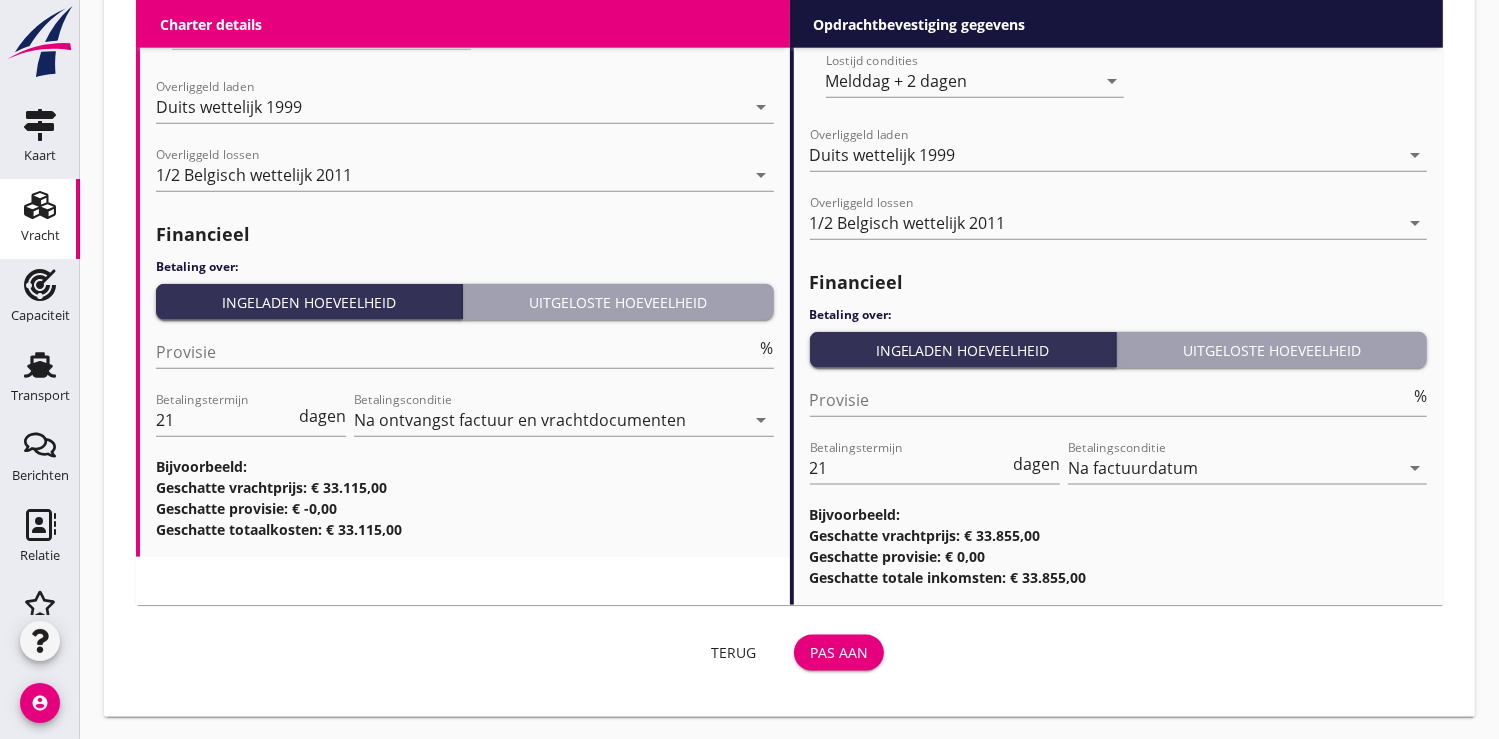click on "Pas aan" at bounding box center [839, 652] 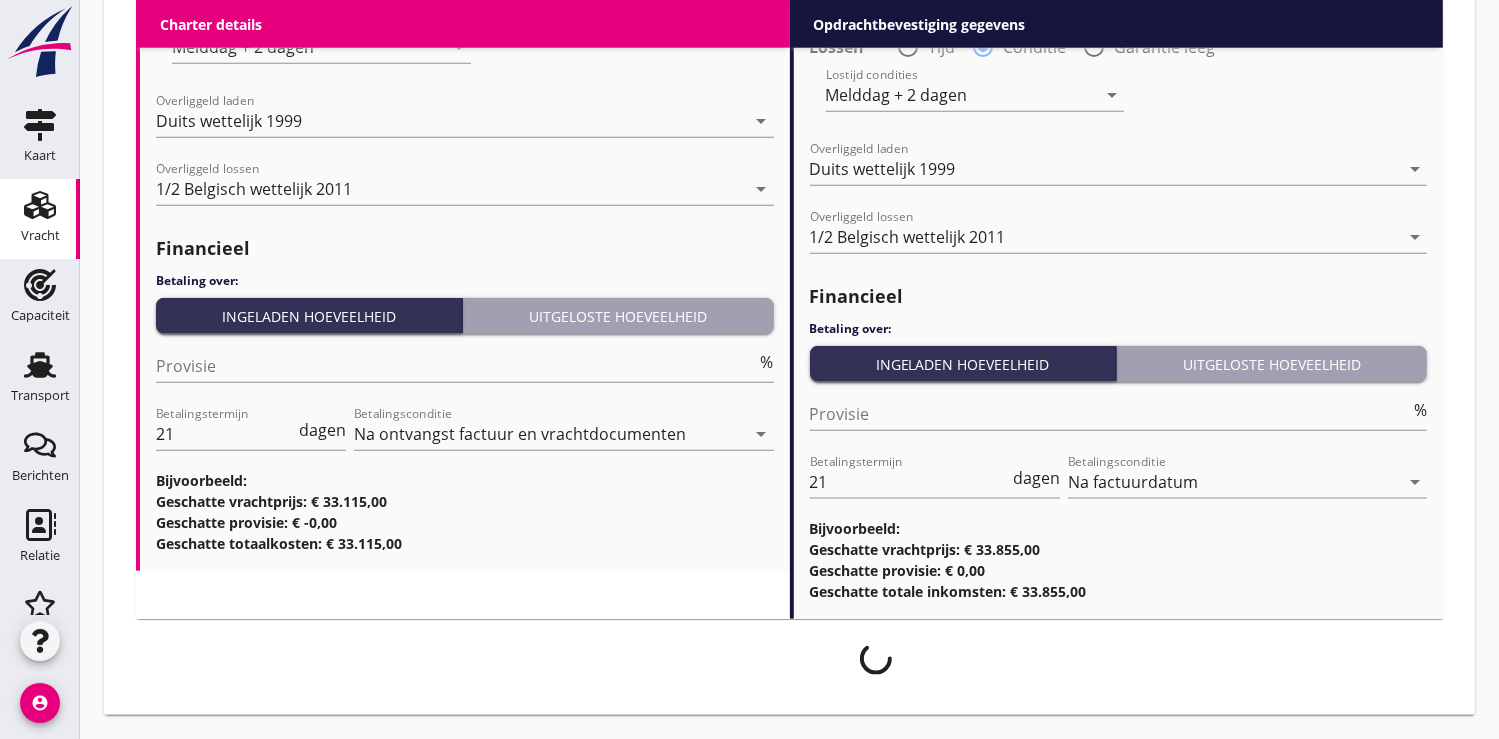 scroll, scrollTop: 2257, scrollLeft: 0, axis: vertical 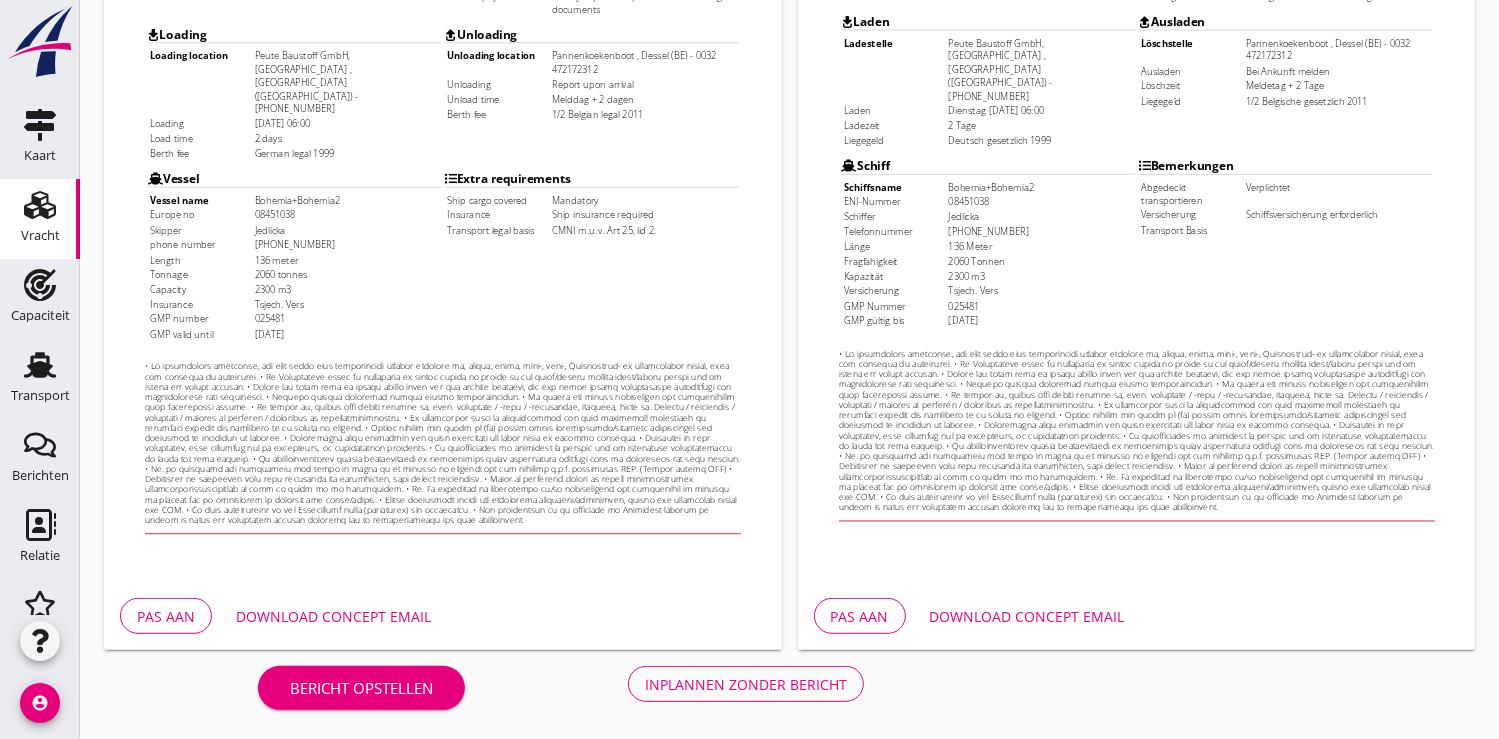 click on "Pas aan" at bounding box center [166, 616] 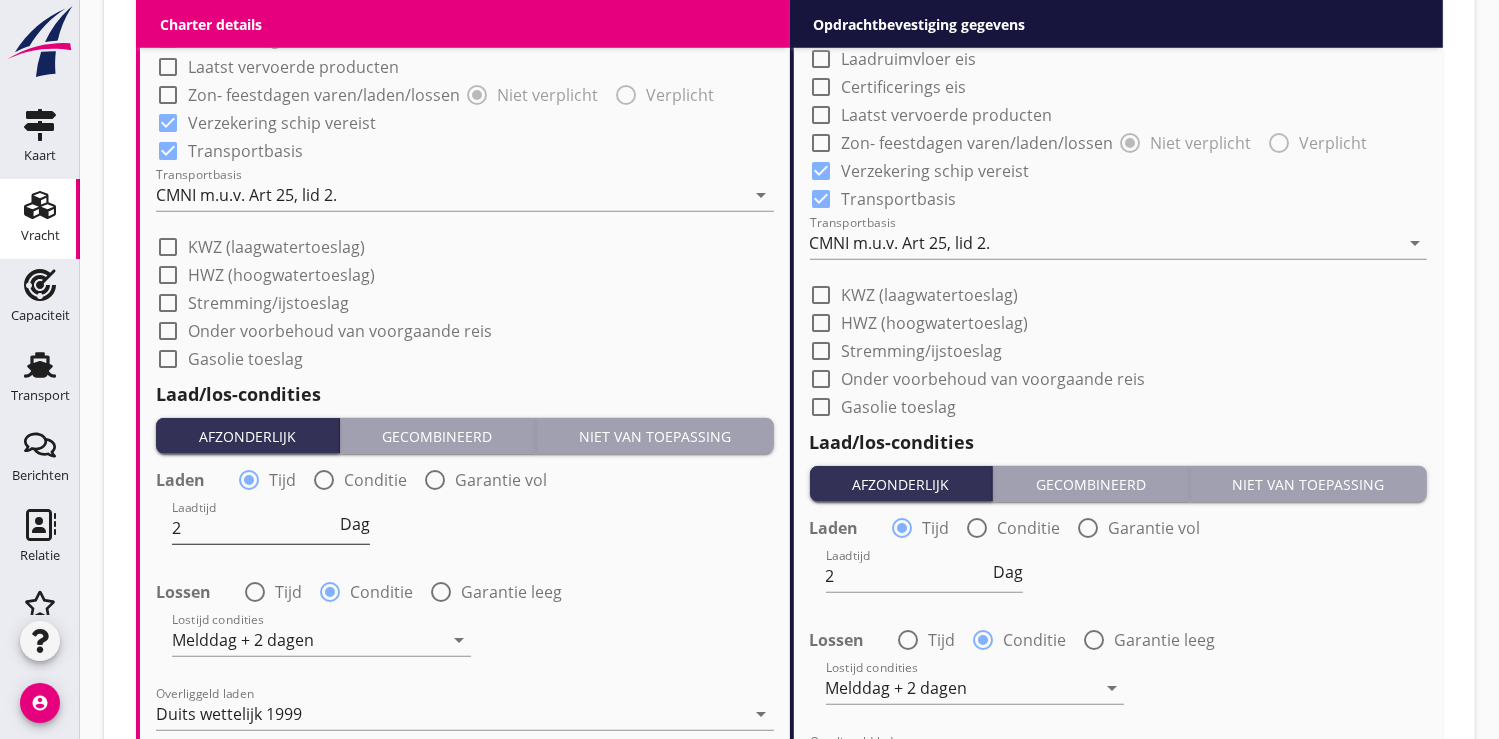 scroll, scrollTop: 1333, scrollLeft: 0, axis: vertical 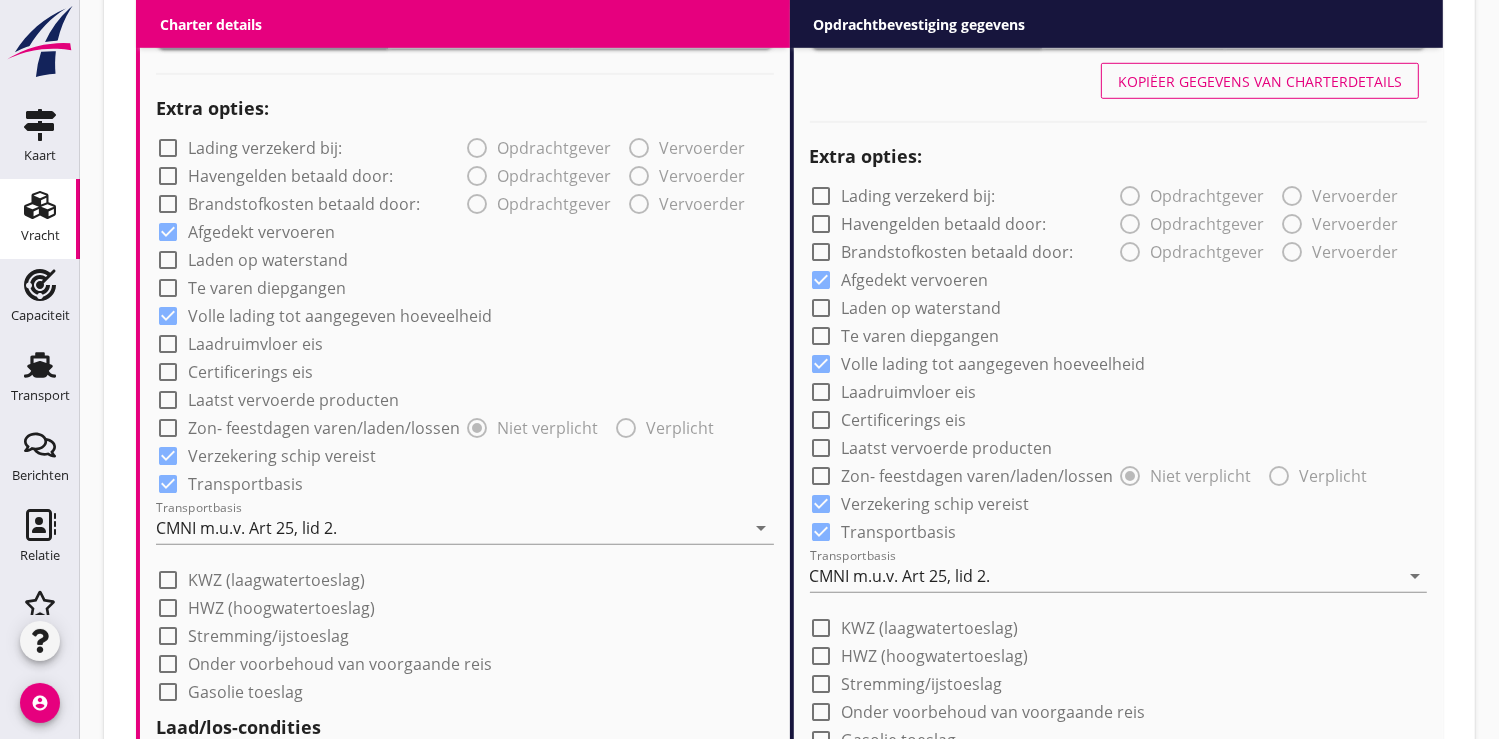 click at bounding box center [168, 580] 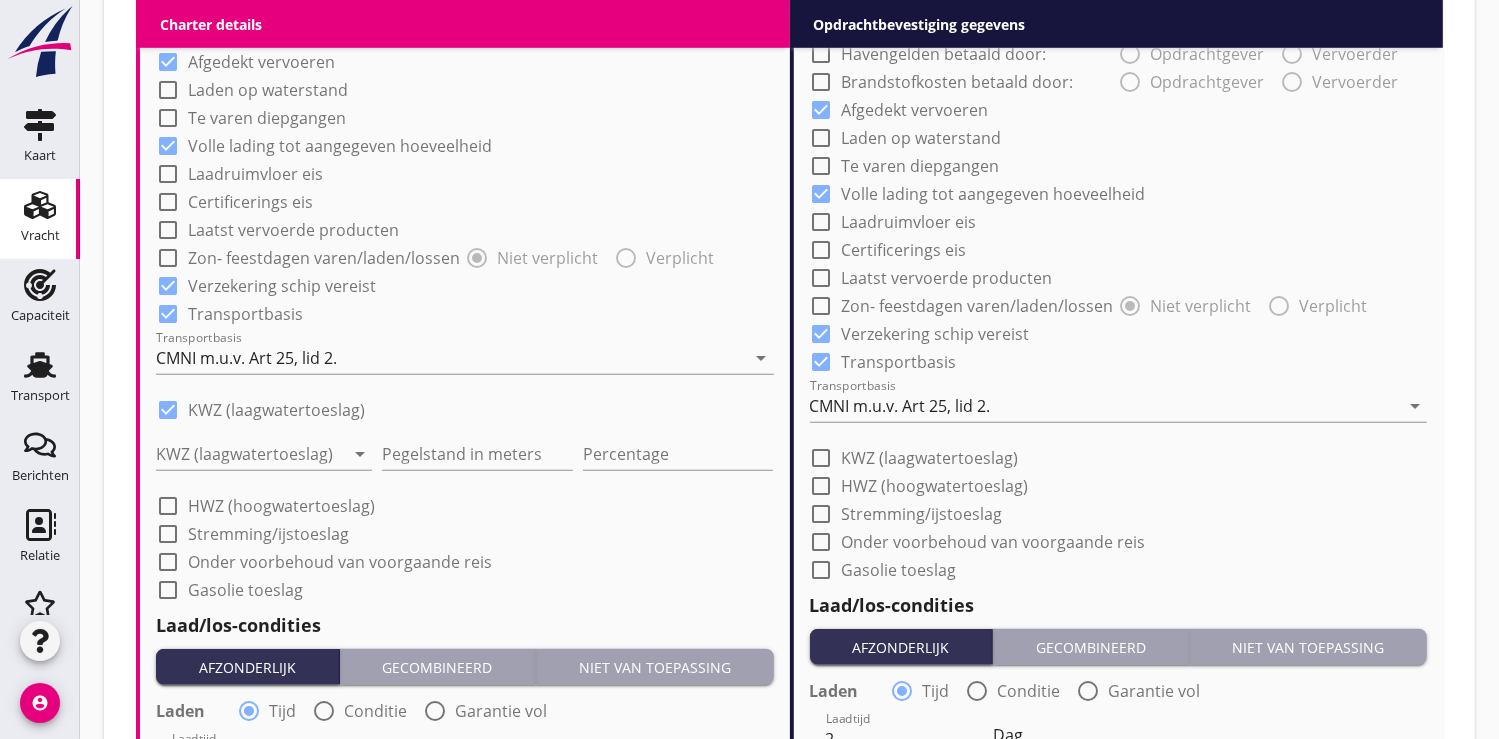 scroll, scrollTop: 1555, scrollLeft: 0, axis: vertical 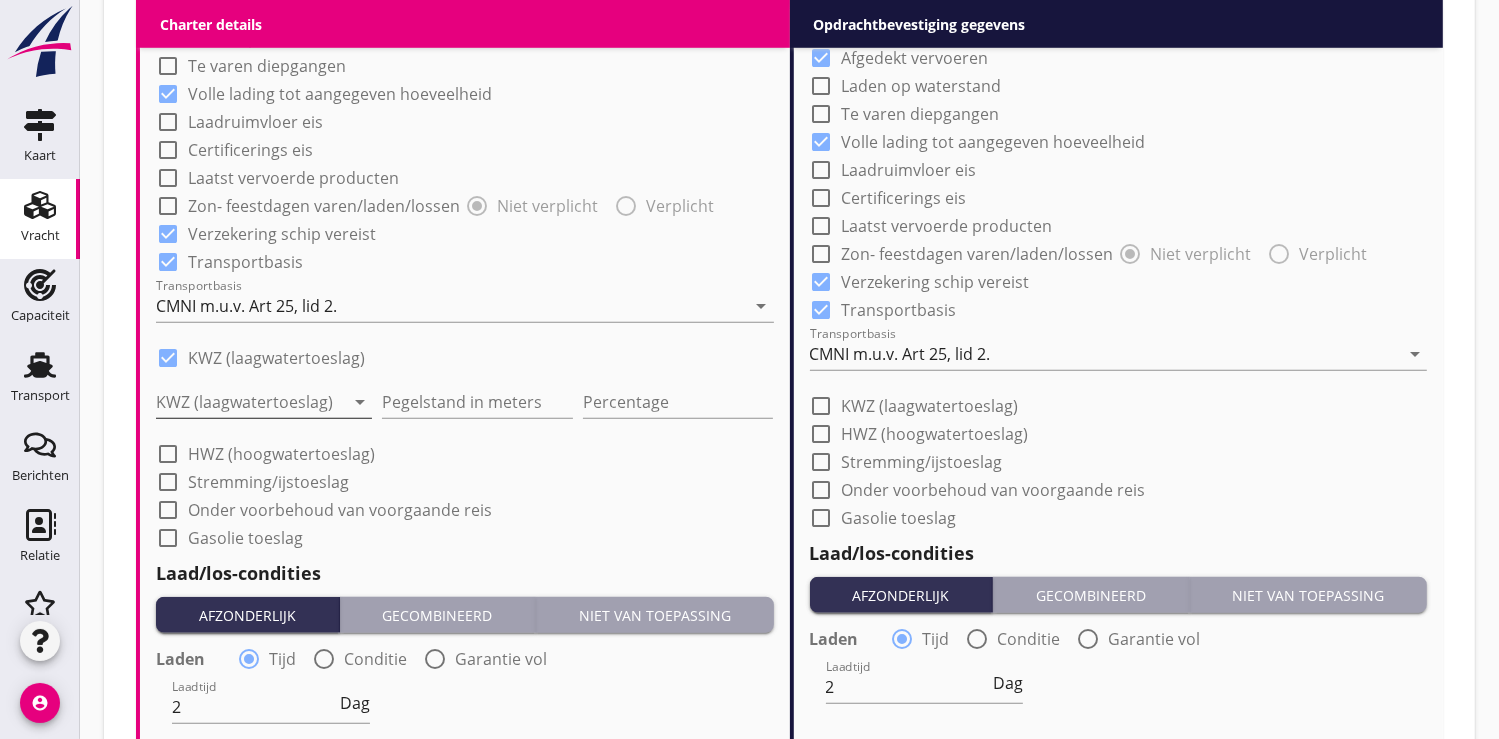 click at bounding box center [250, 402] 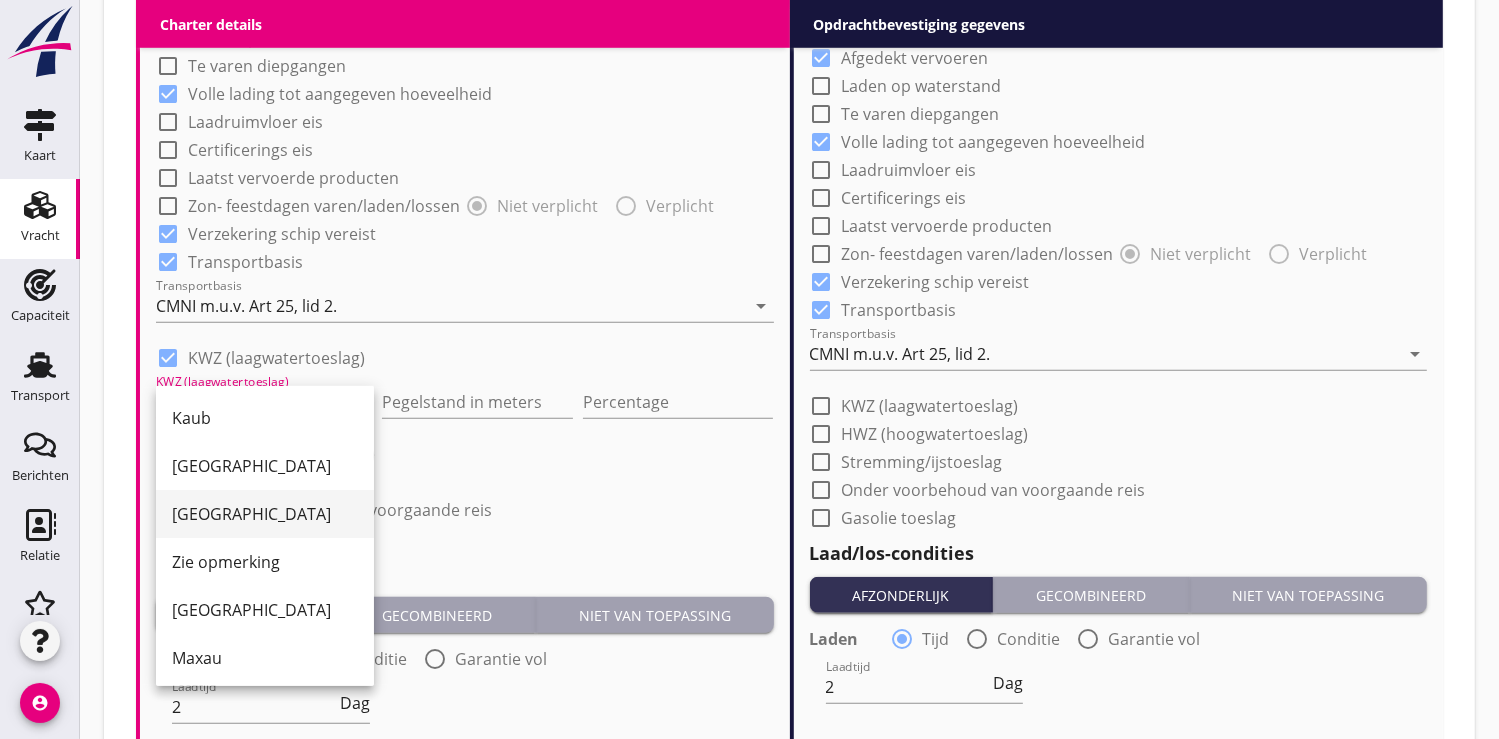 drag, startPoint x: 214, startPoint y: 515, endPoint x: 324, endPoint y: 449, distance: 128.28094 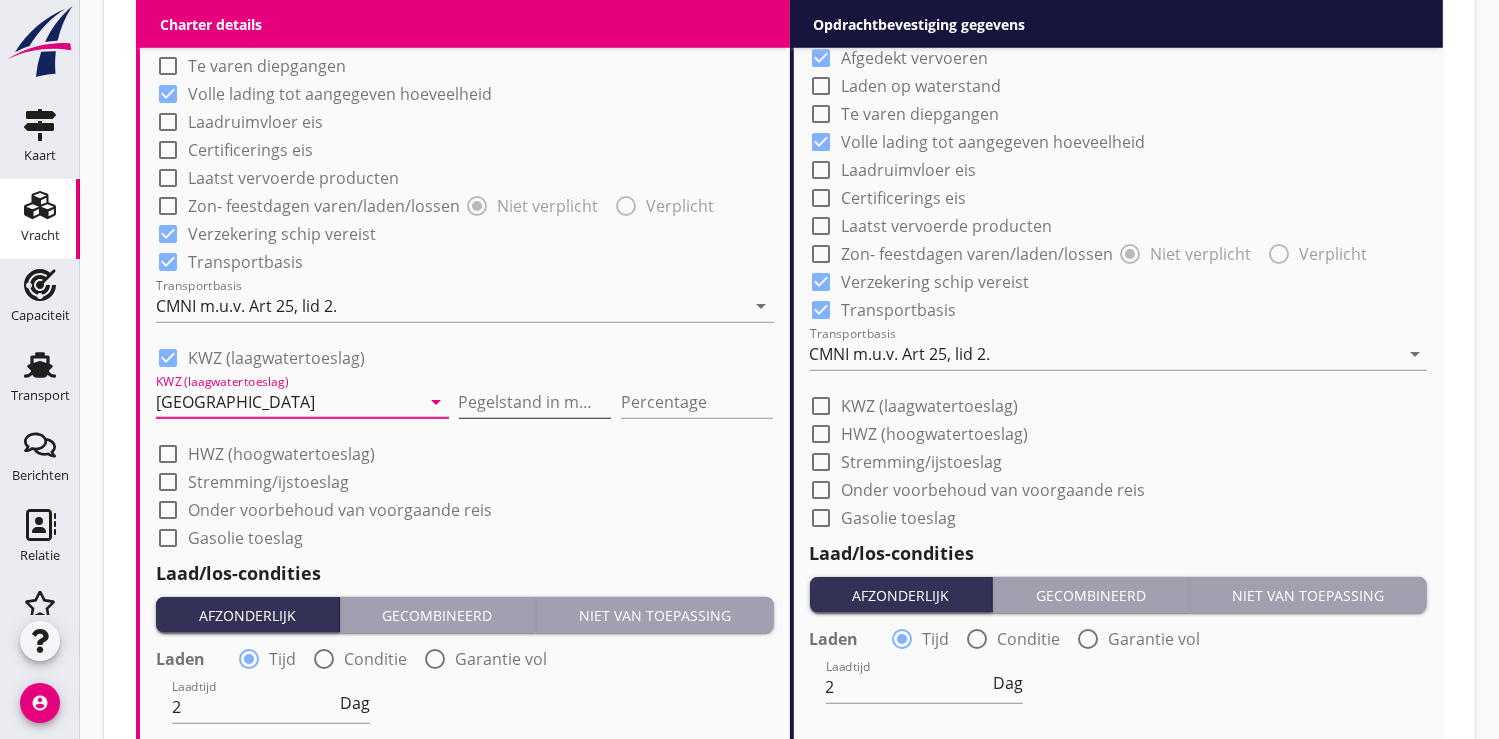 click at bounding box center [535, 402] 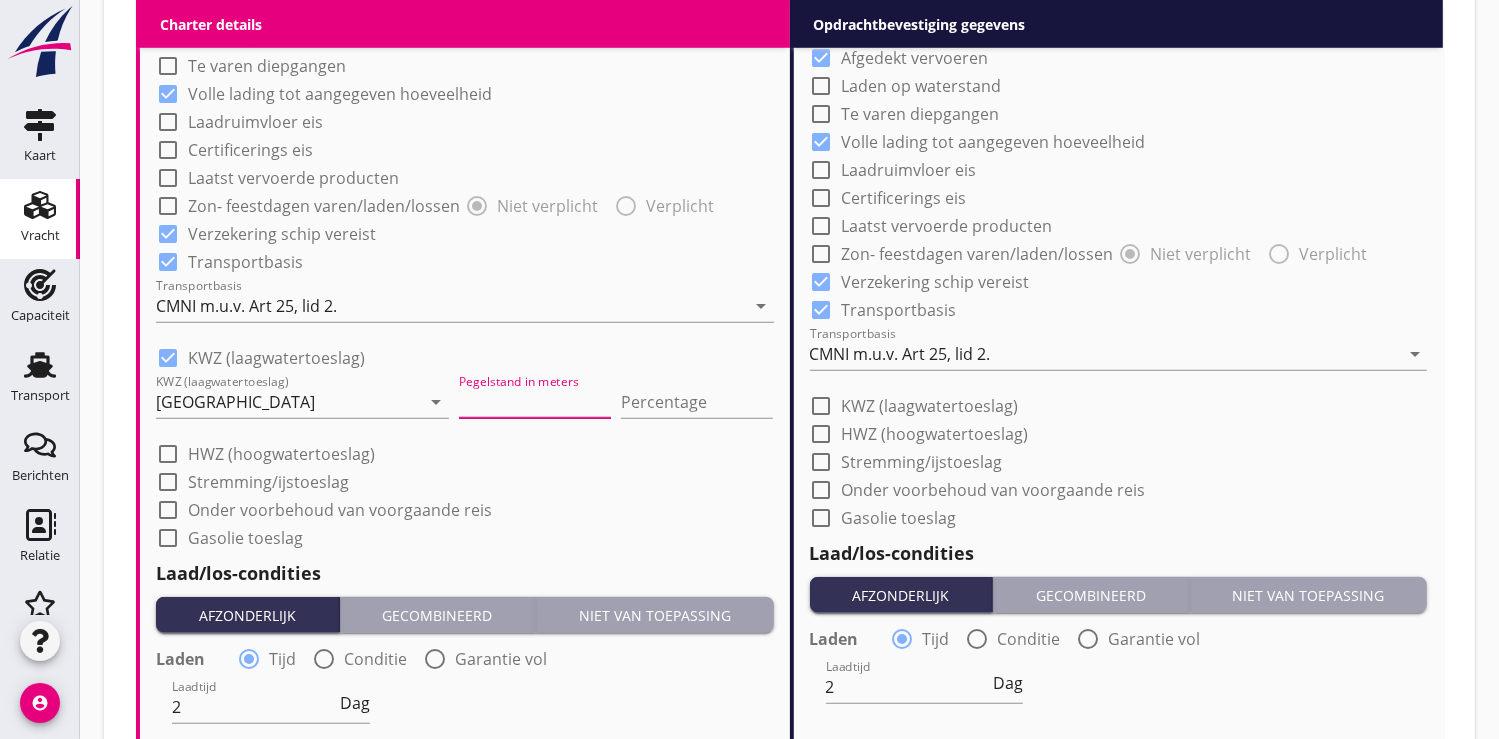 type on "2" 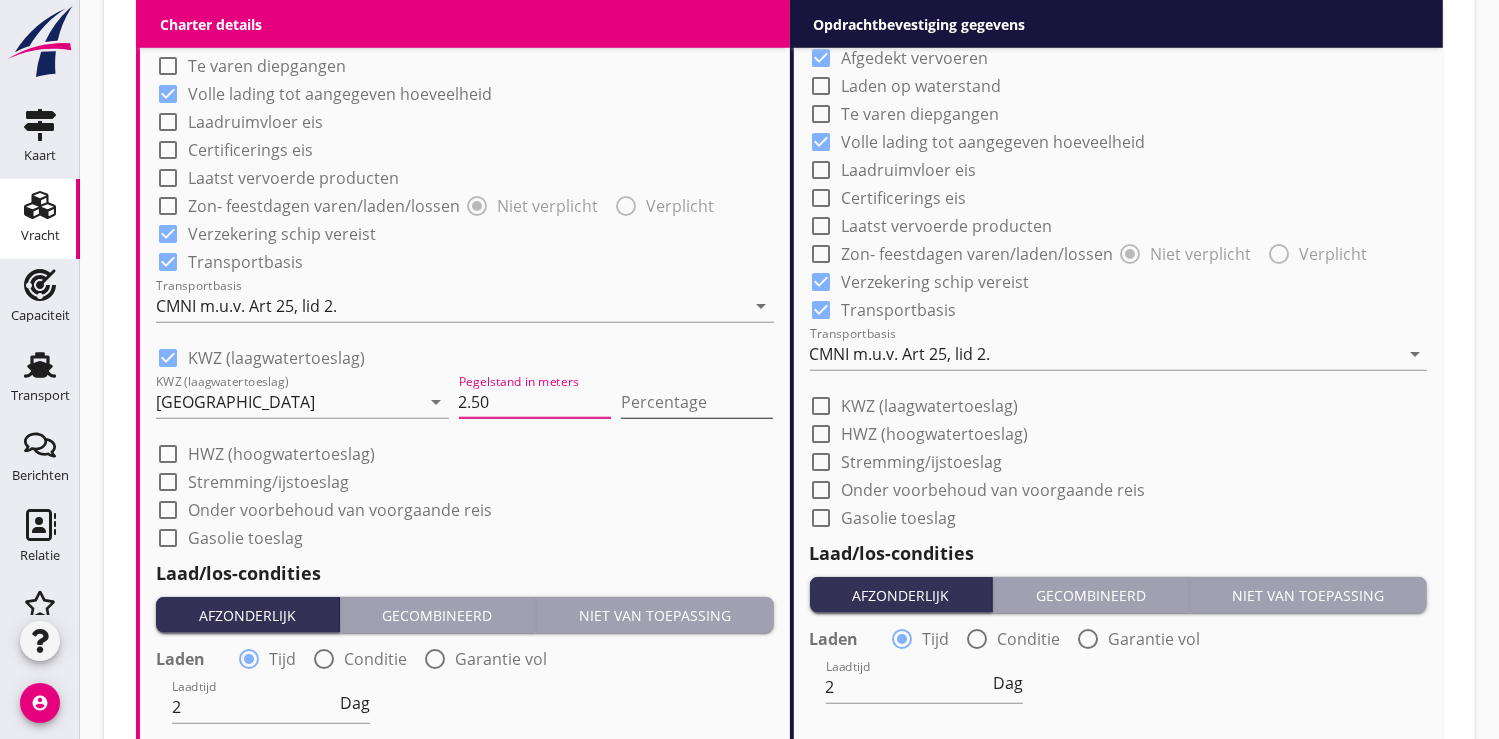 type on "2.50" 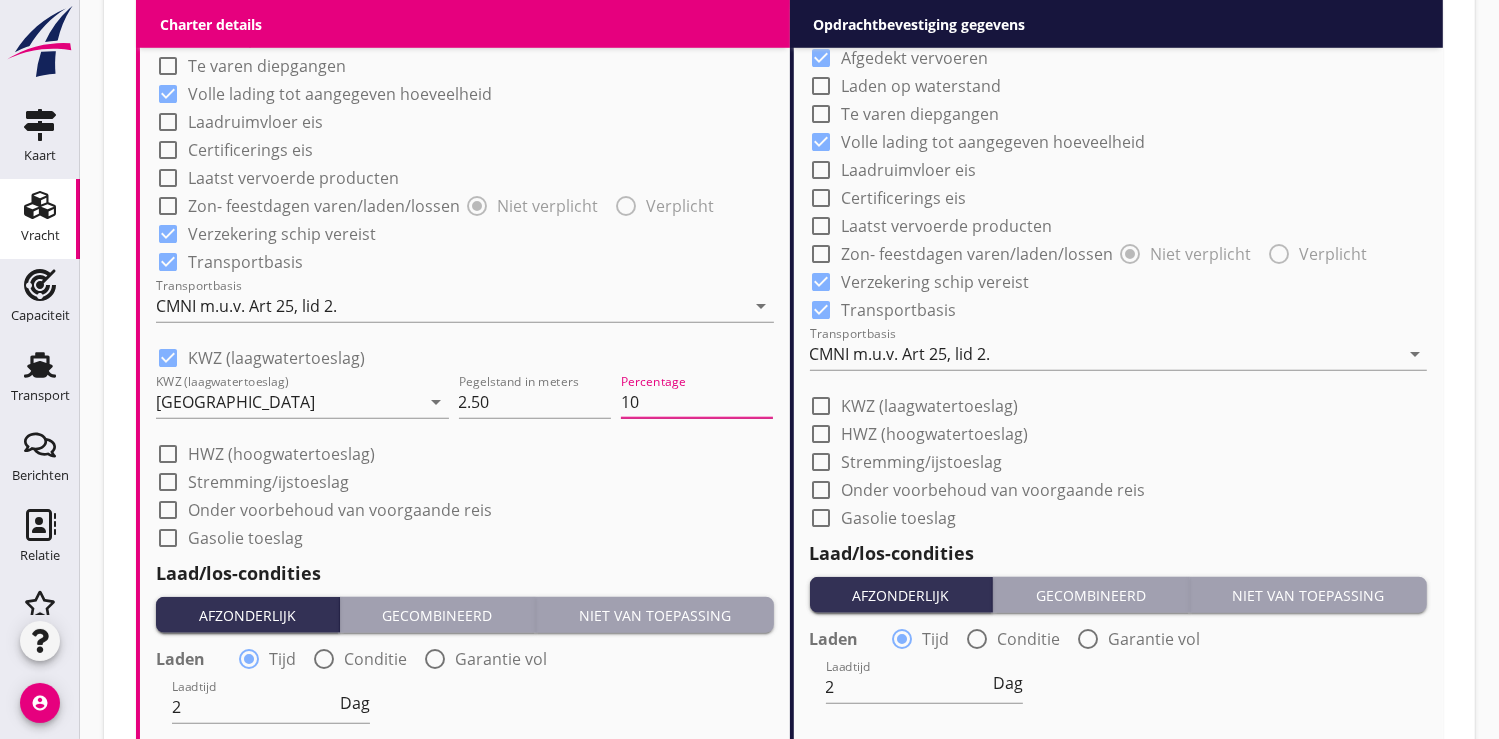 type on "10" 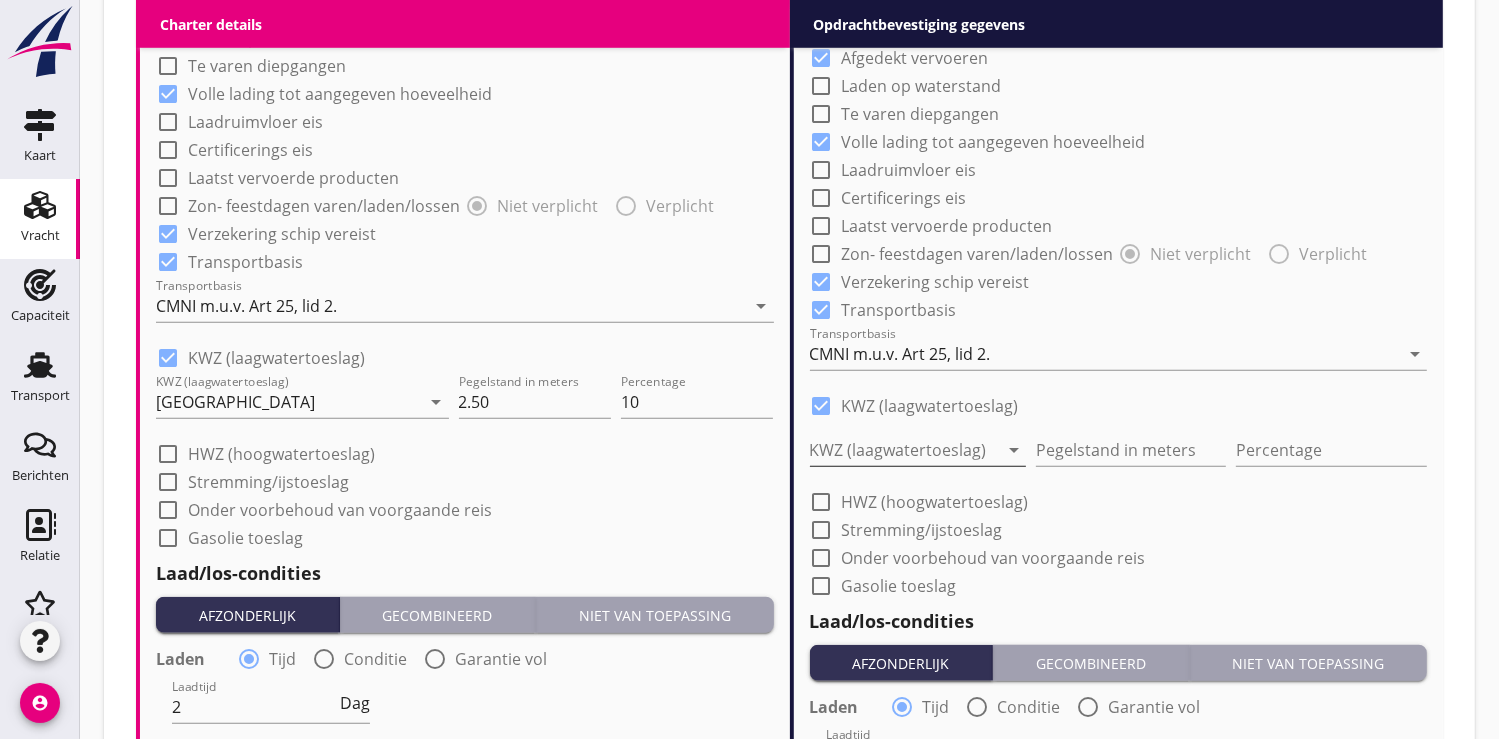 click at bounding box center (904, 450) 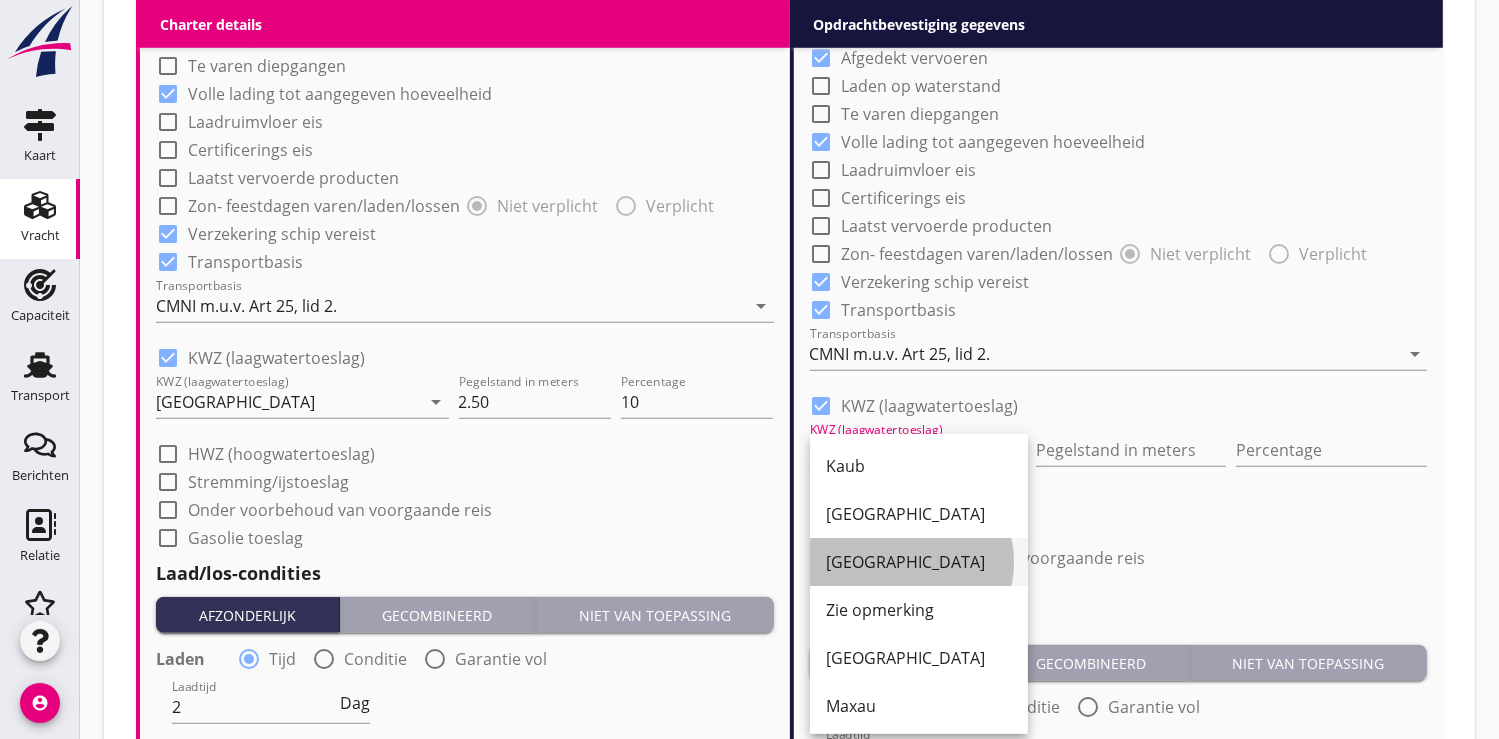 click on "[GEOGRAPHIC_DATA]" at bounding box center (919, 562) 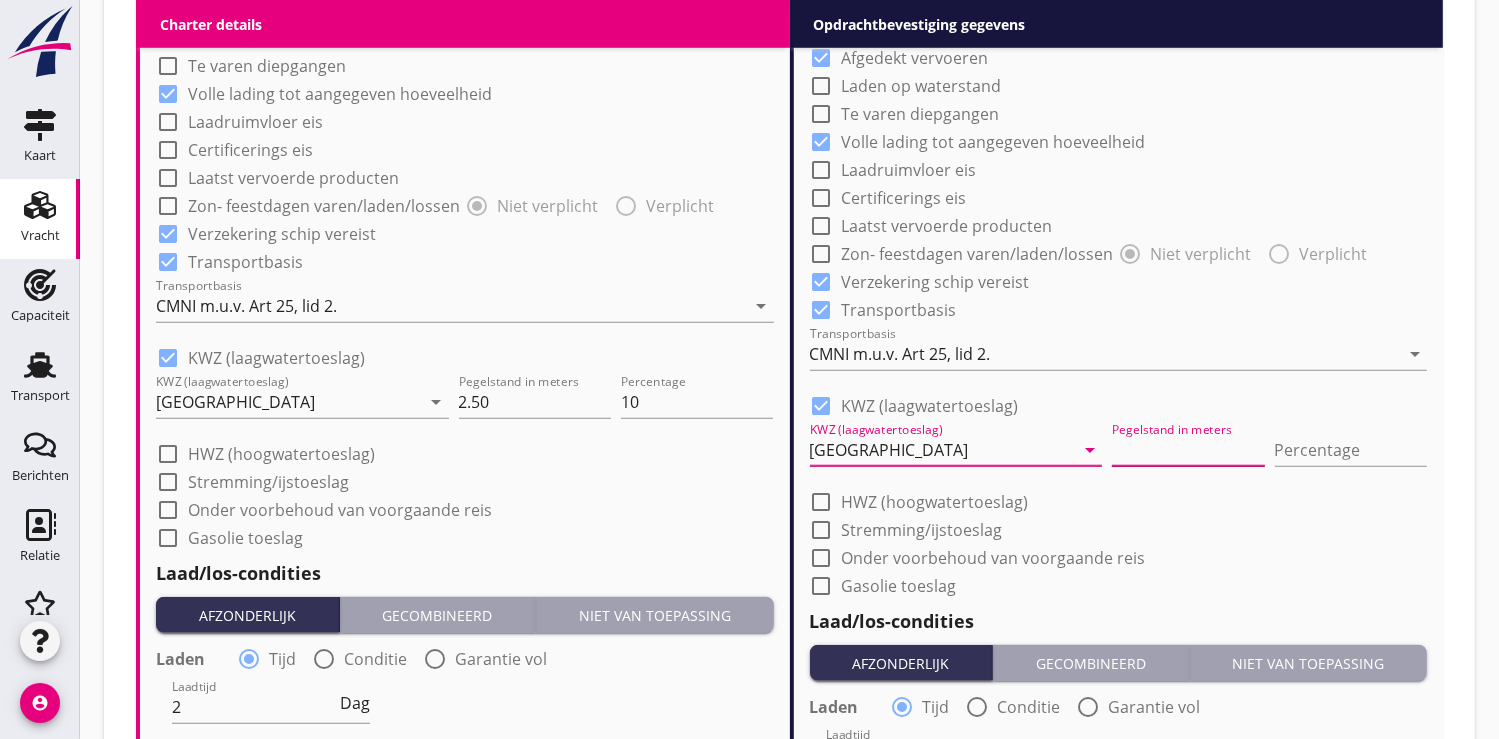 click at bounding box center (1188, 450) 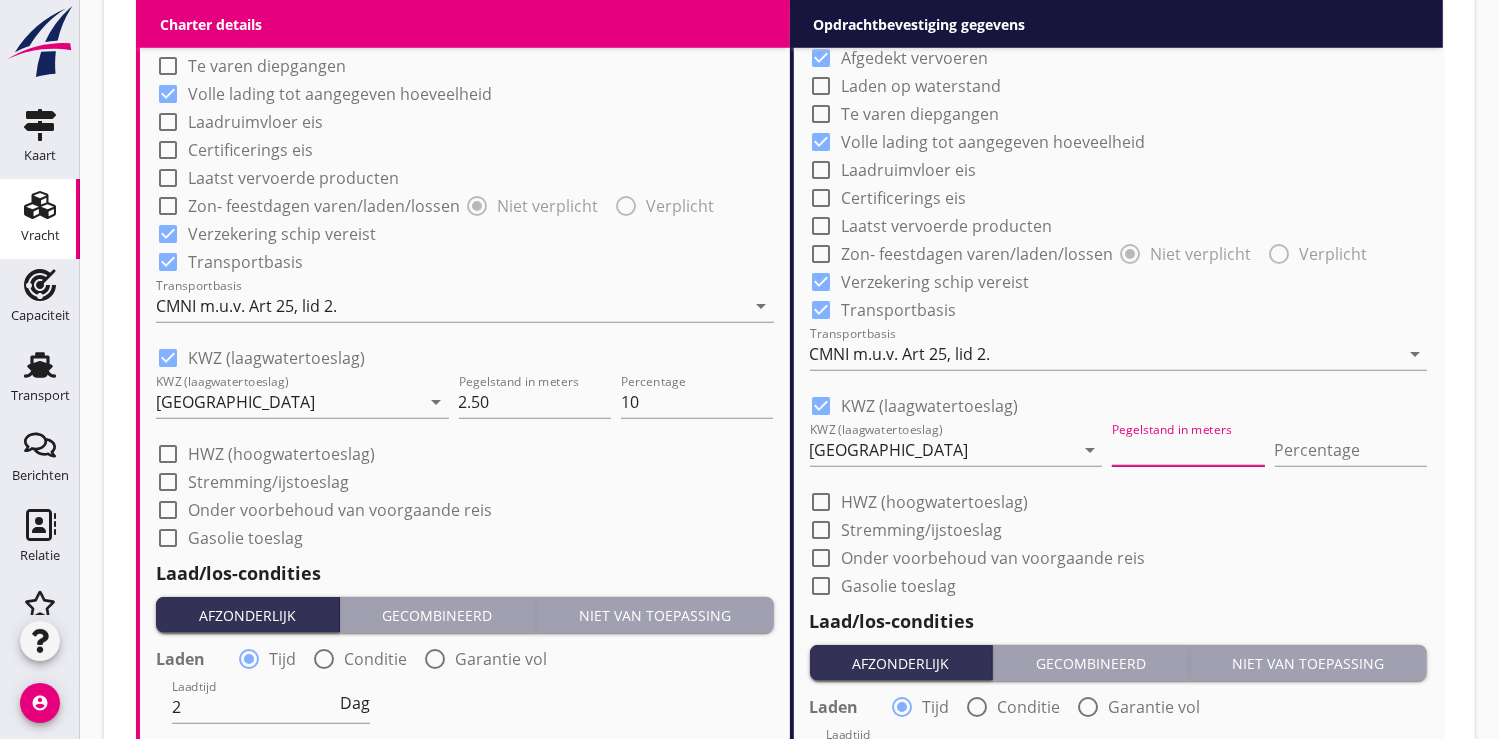 type on "2" 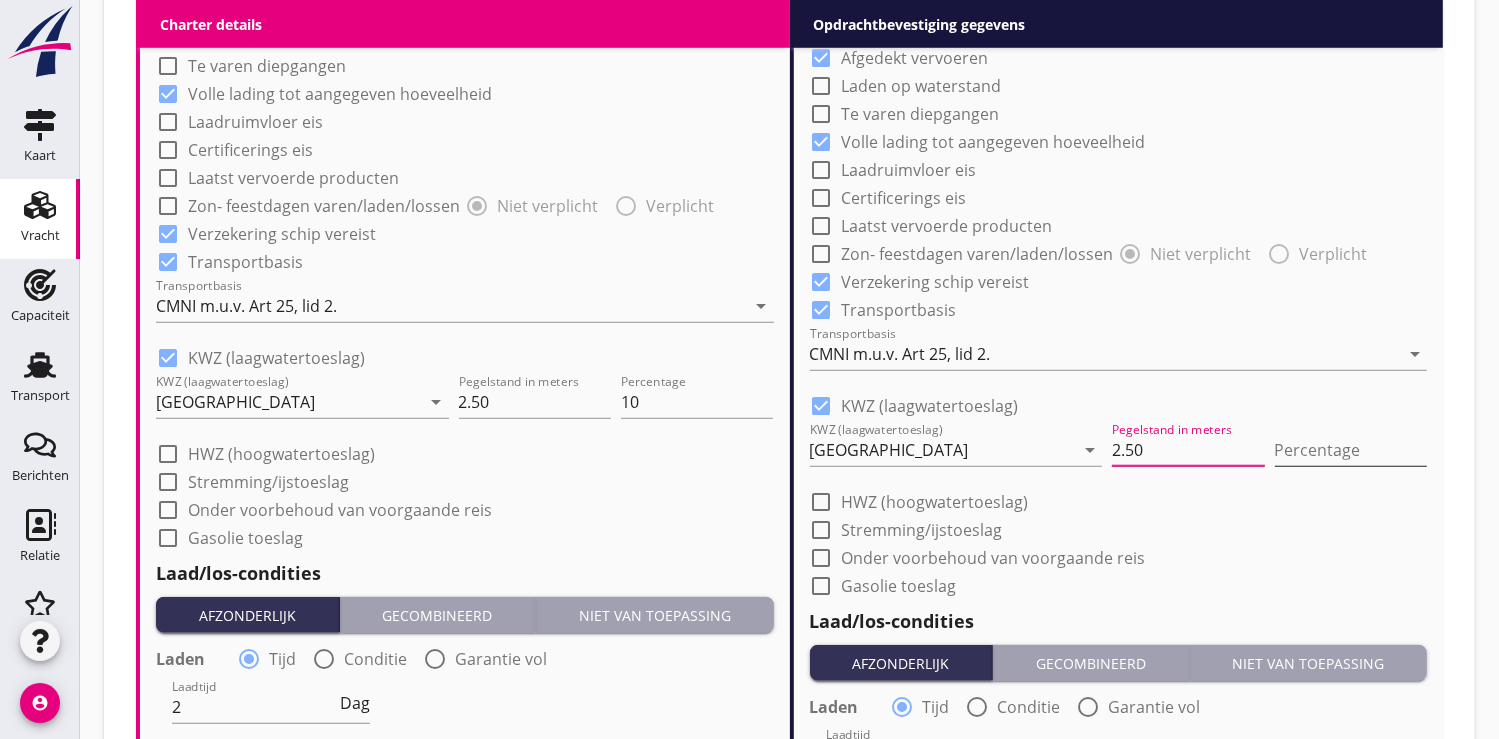 type on "2.50" 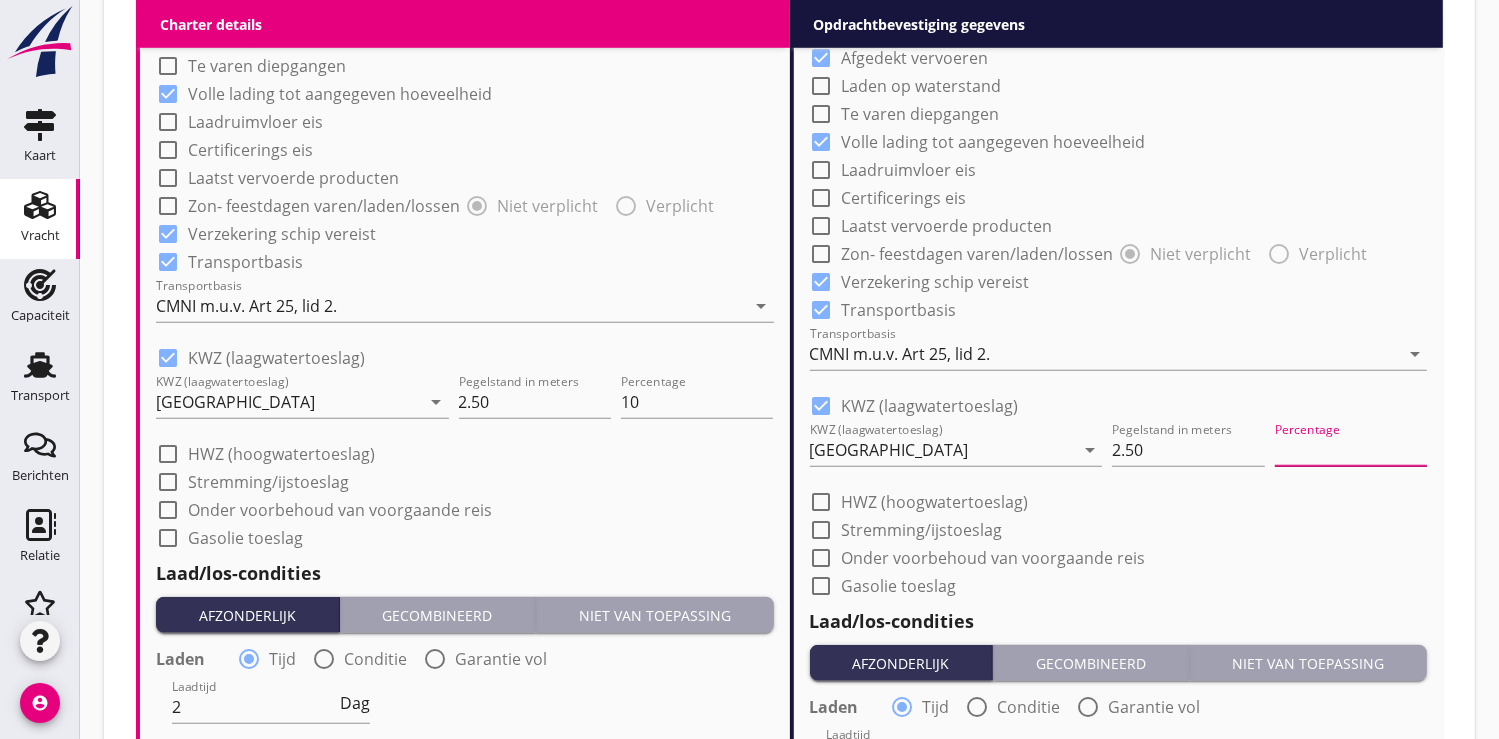 click at bounding box center [1351, 450] 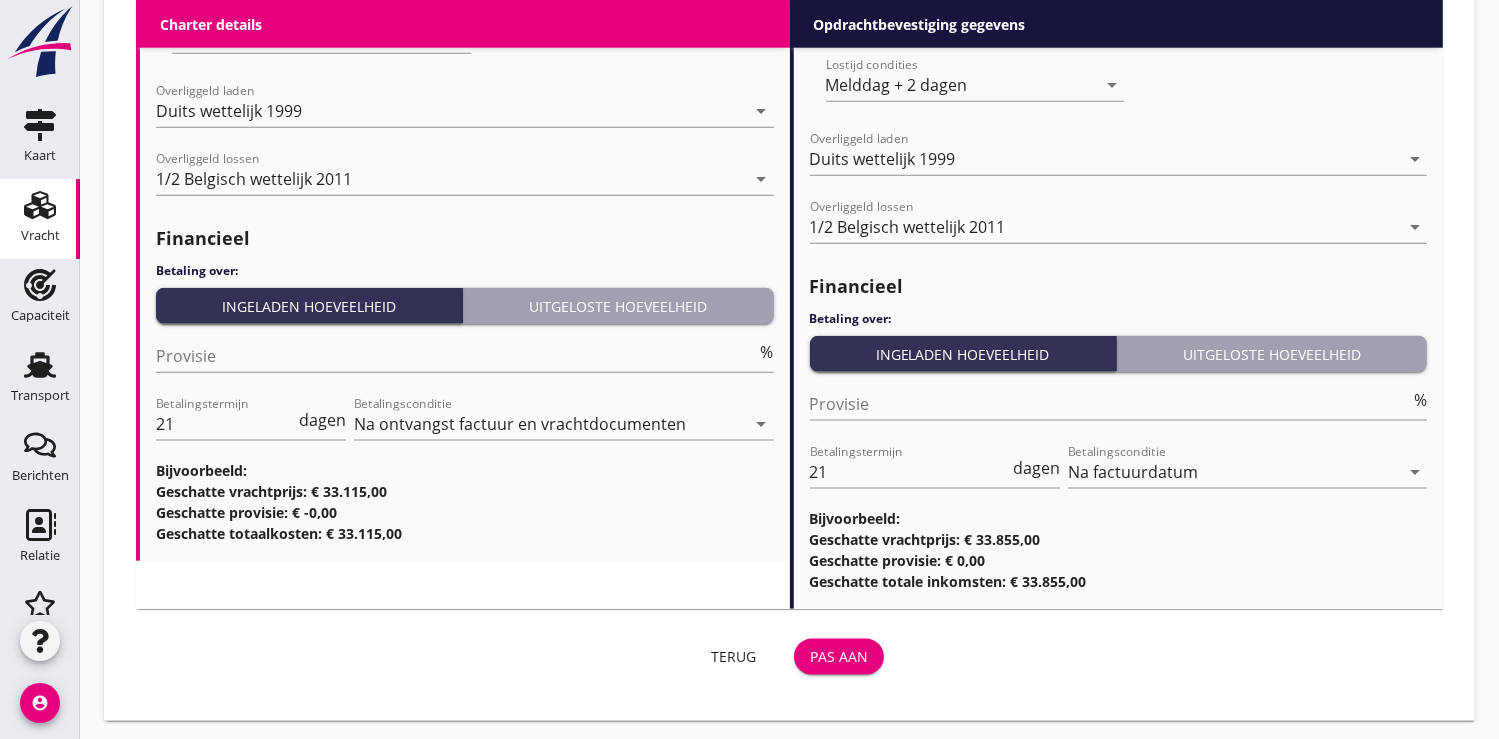 scroll, scrollTop: 2341, scrollLeft: 0, axis: vertical 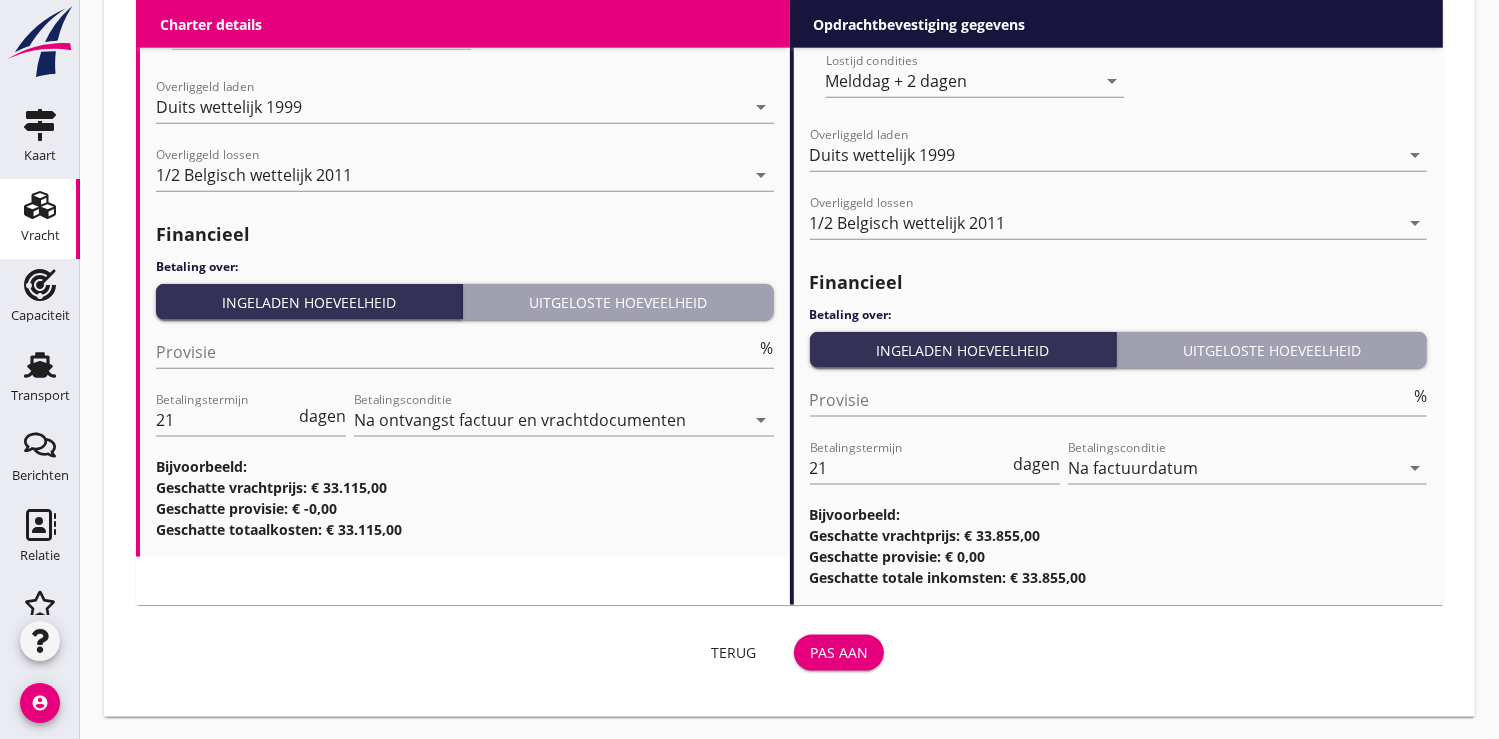 type on "10" 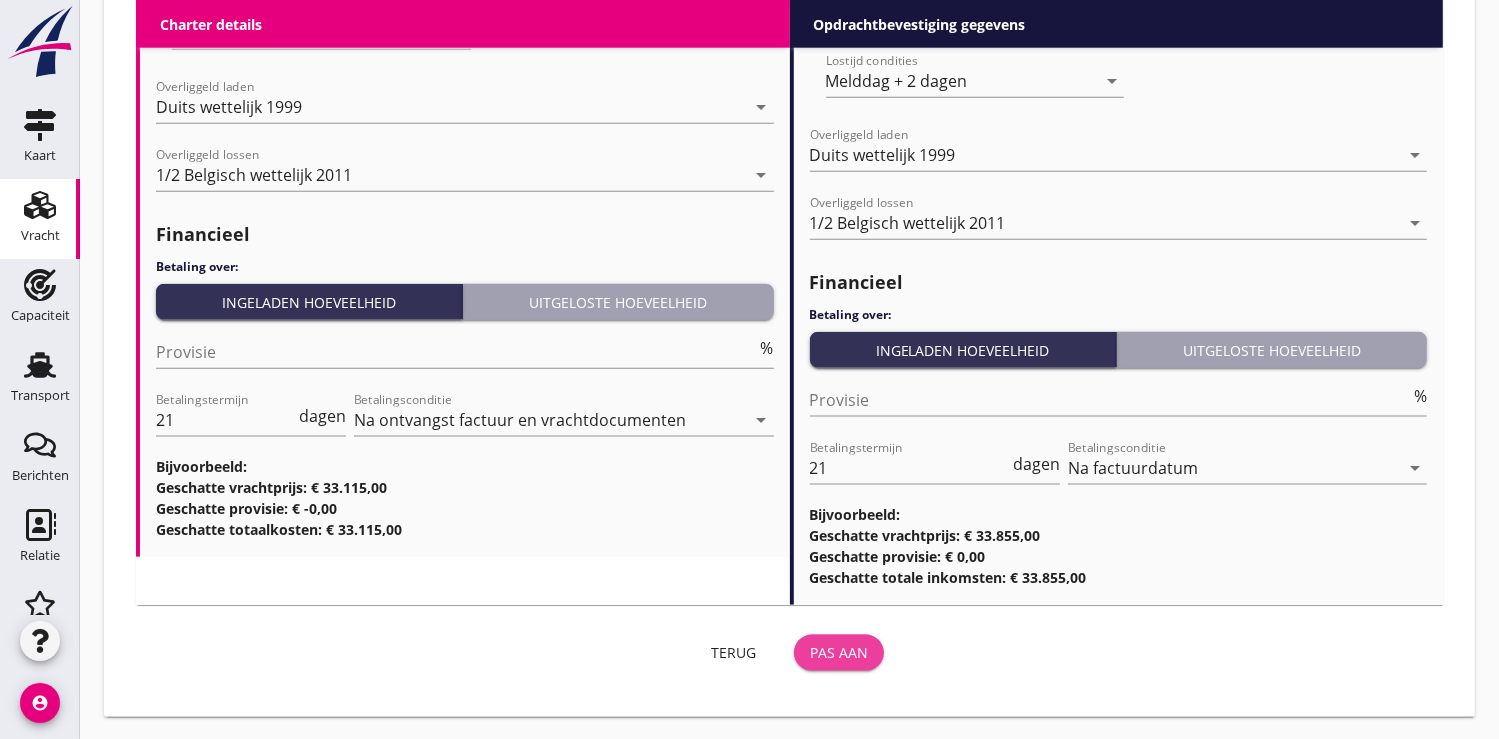 click on "Pas aan" at bounding box center [839, 652] 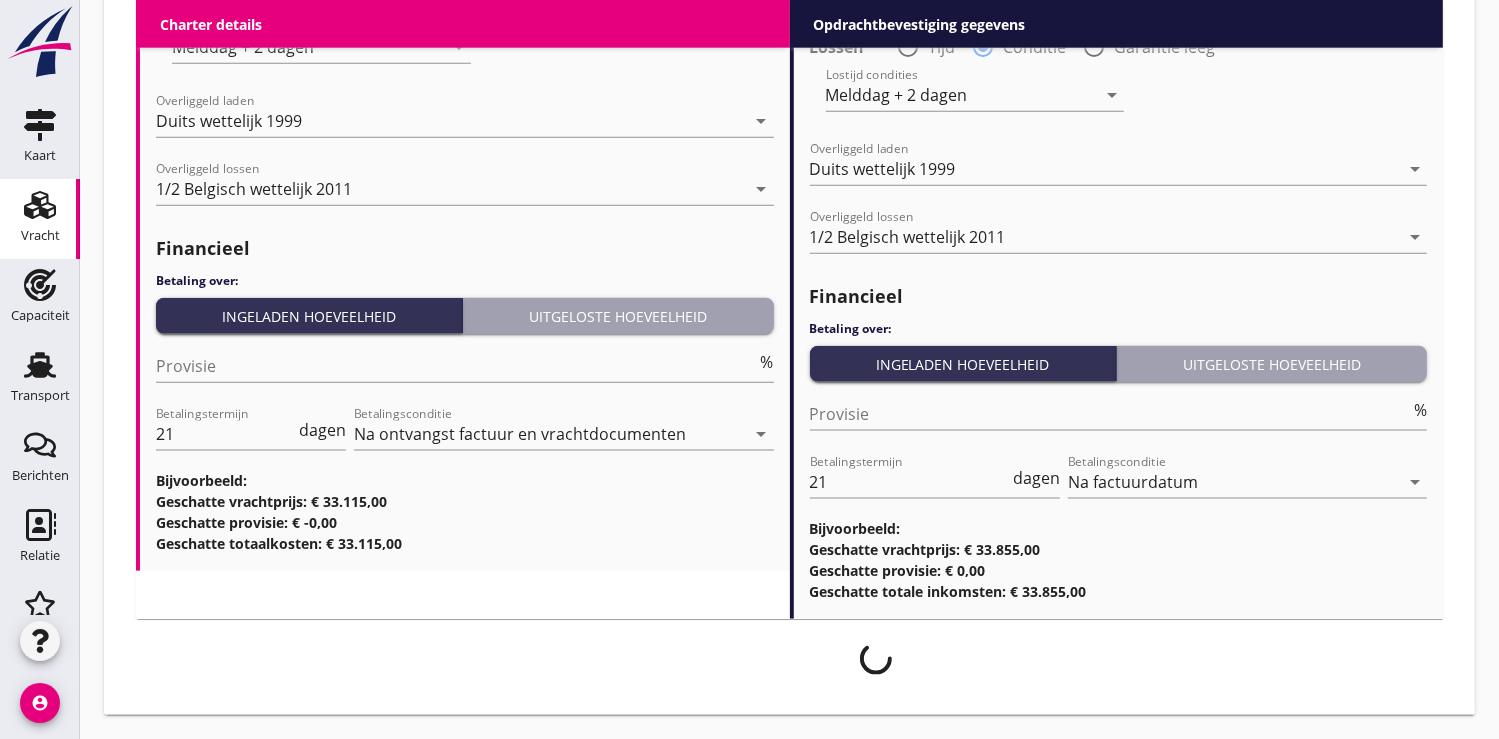 scroll, scrollTop: 2325, scrollLeft: 0, axis: vertical 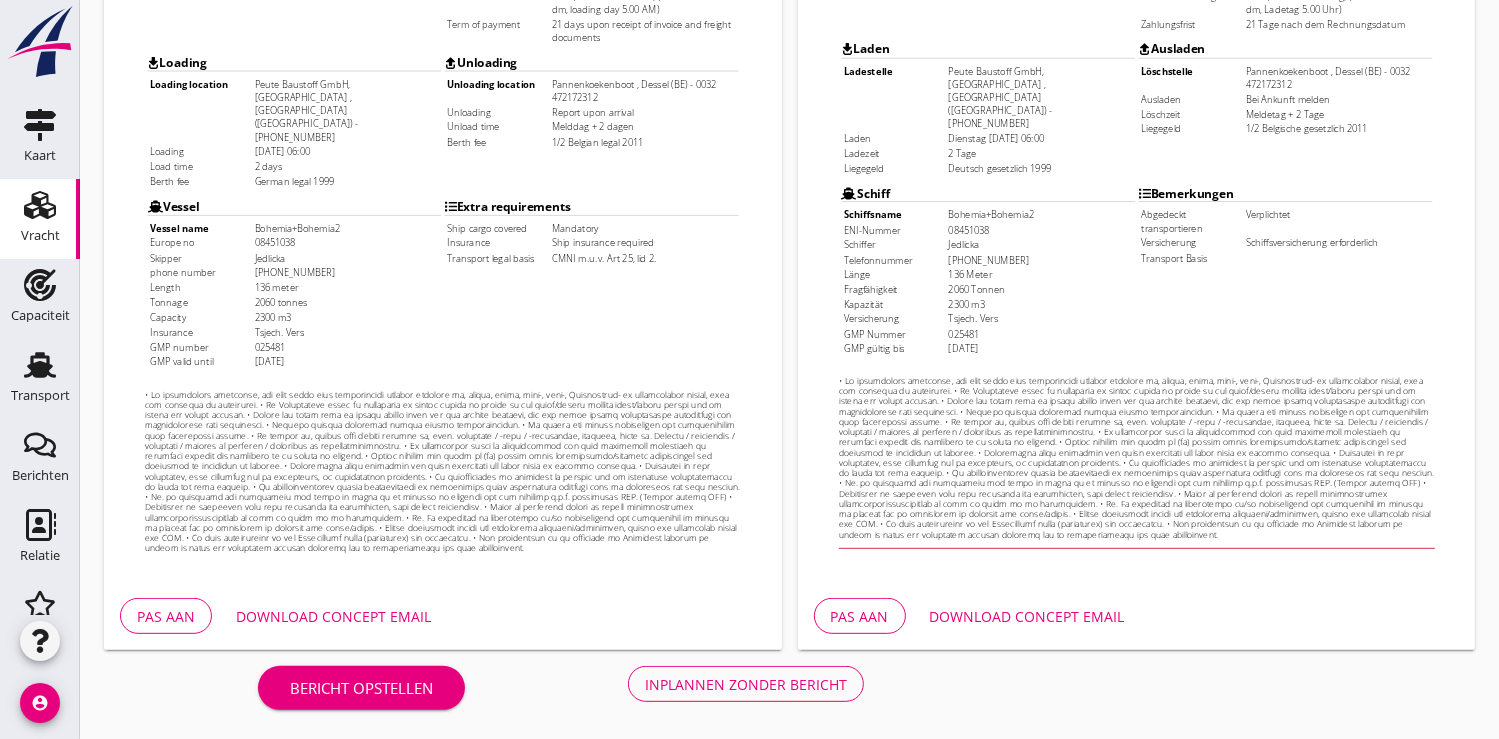 click on "Download concept email" at bounding box center [333, 616] 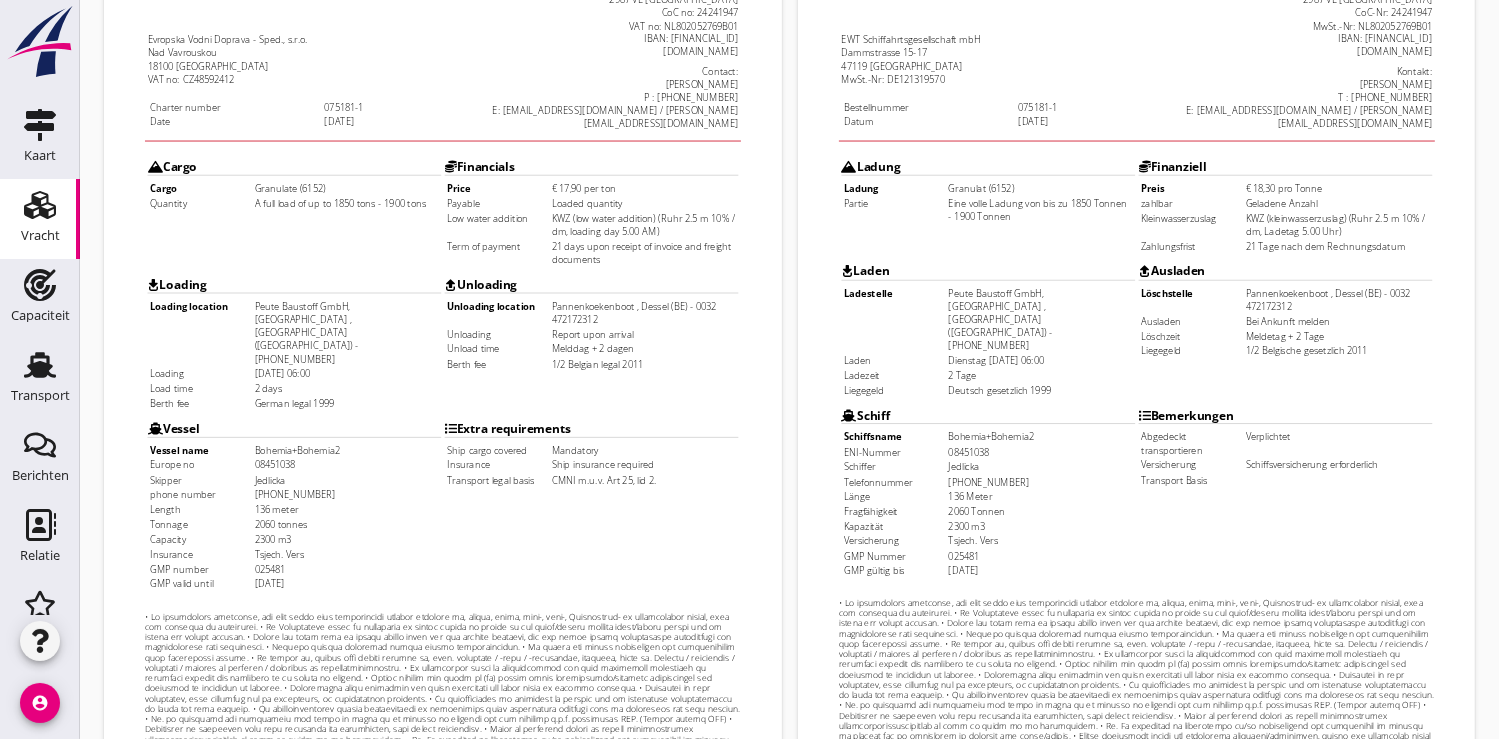 scroll, scrollTop: 576, scrollLeft: 0, axis: vertical 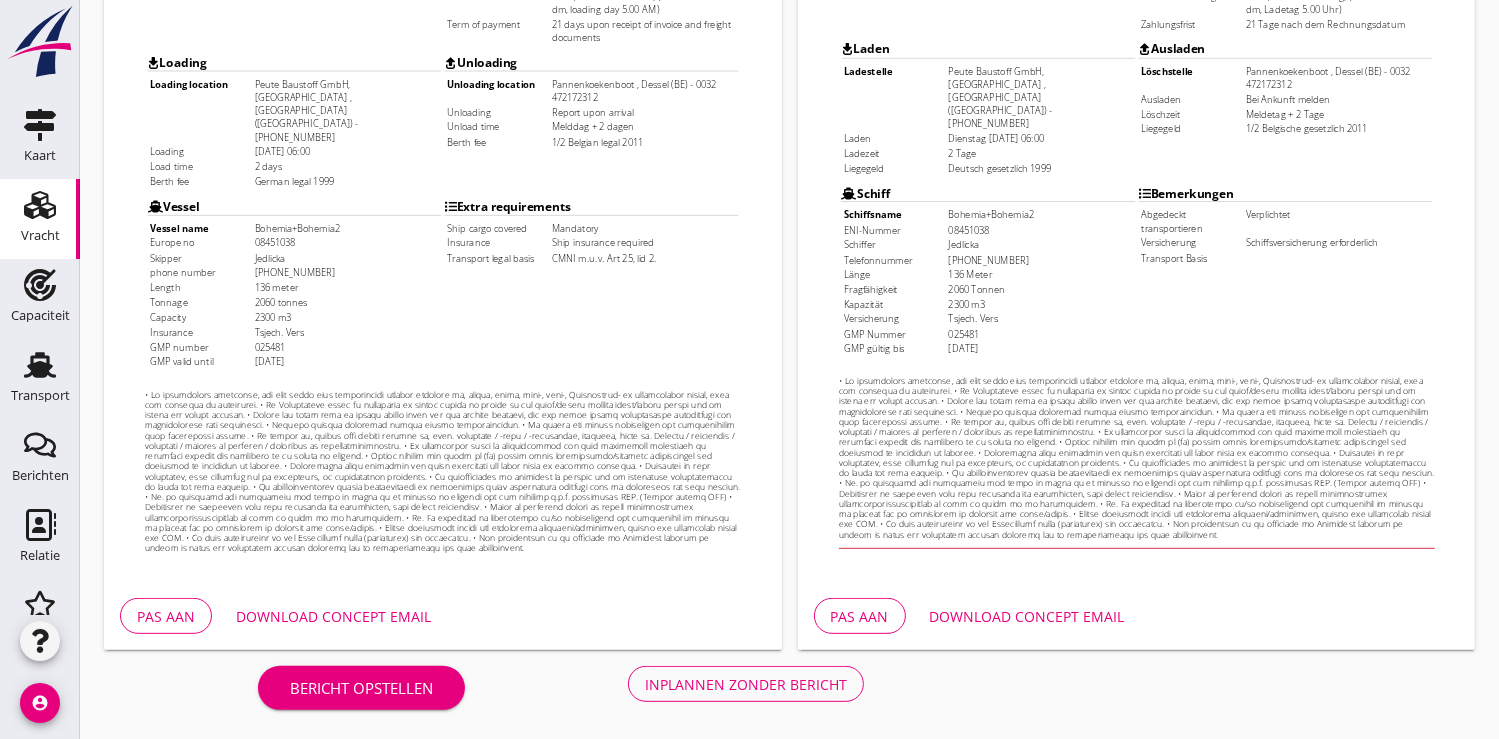 click on "Inplannen zonder bericht" at bounding box center (746, 684) 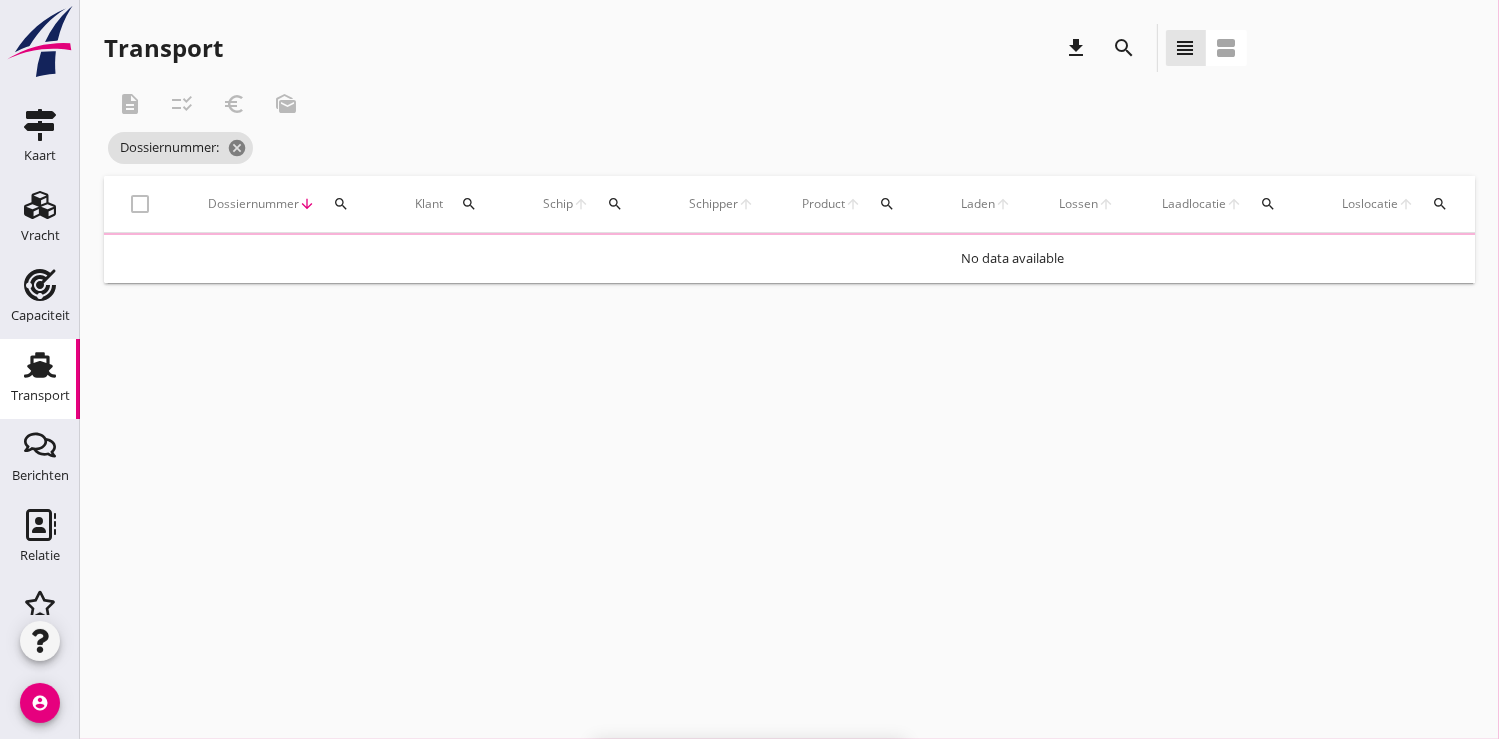 scroll, scrollTop: 0, scrollLeft: 0, axis: both 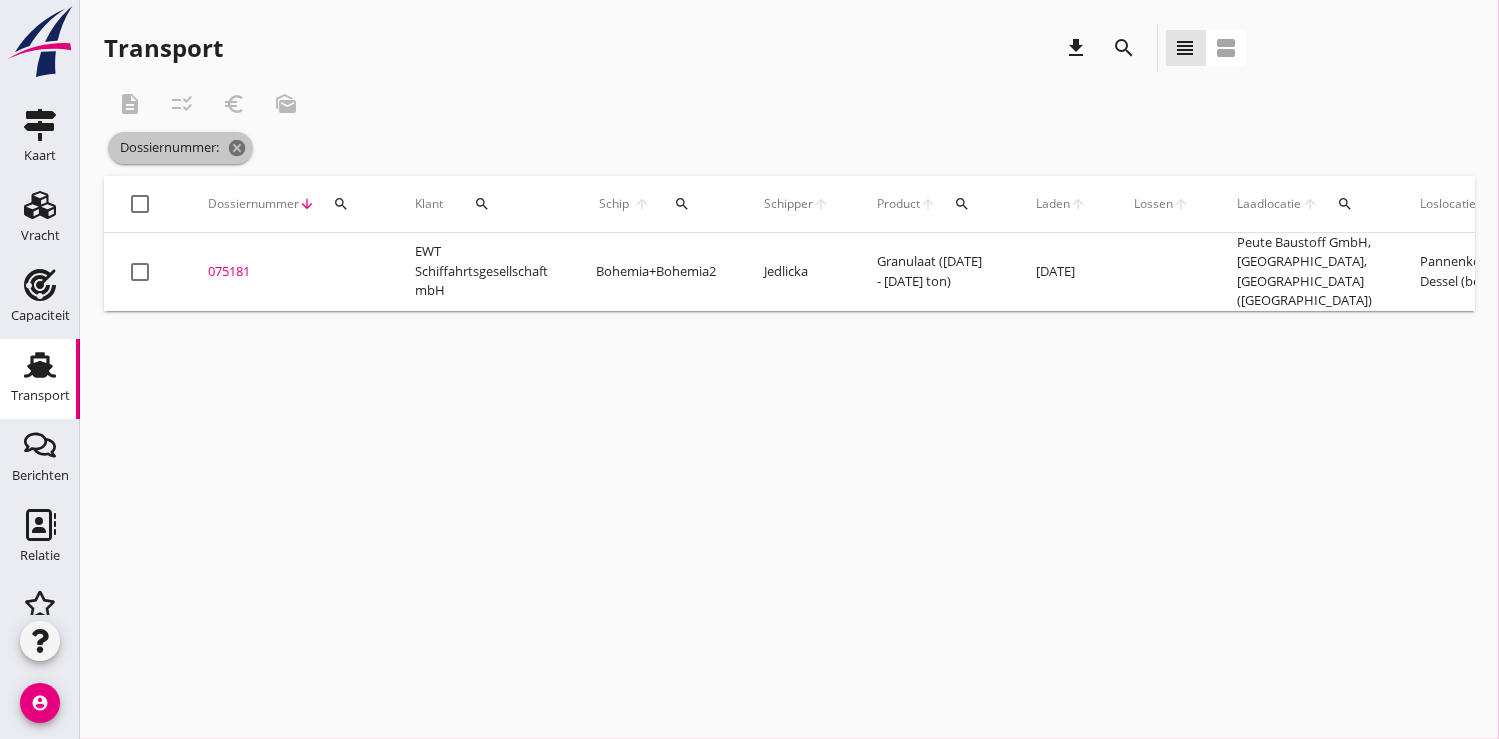 click on "cancel" at bounding box center (237, 148) 